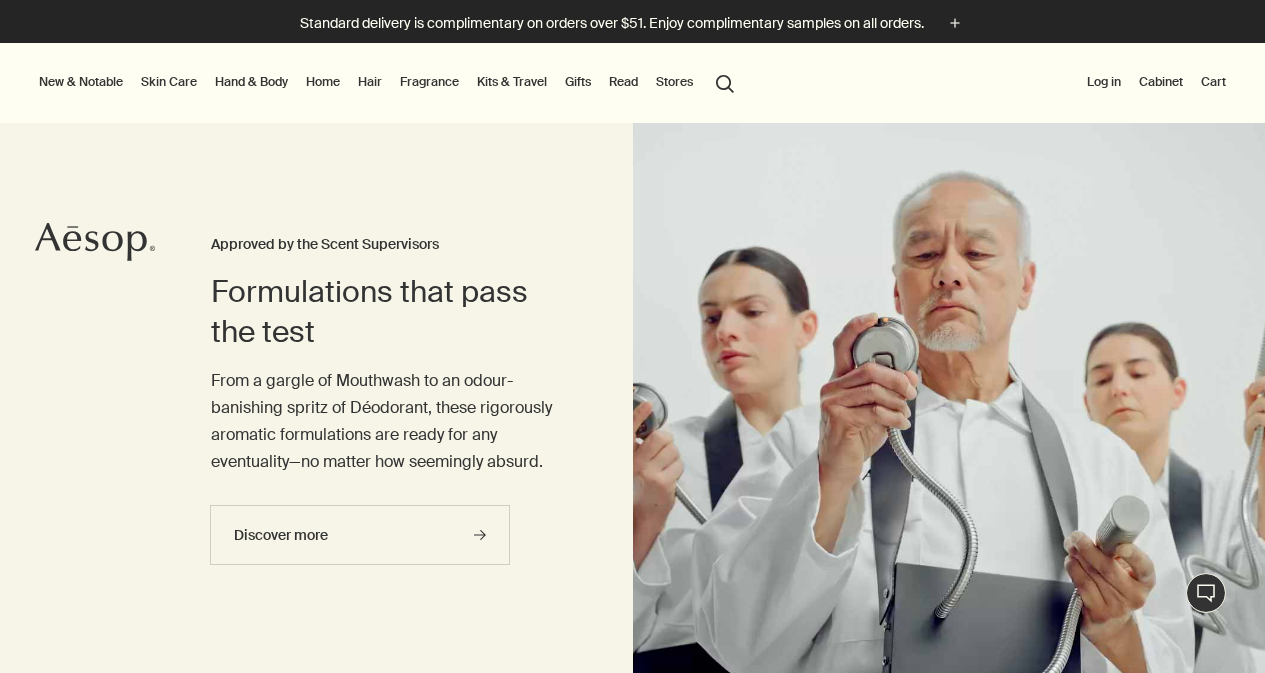 scroll, scrollTop: 0, scrollLeft: 0, axis: both 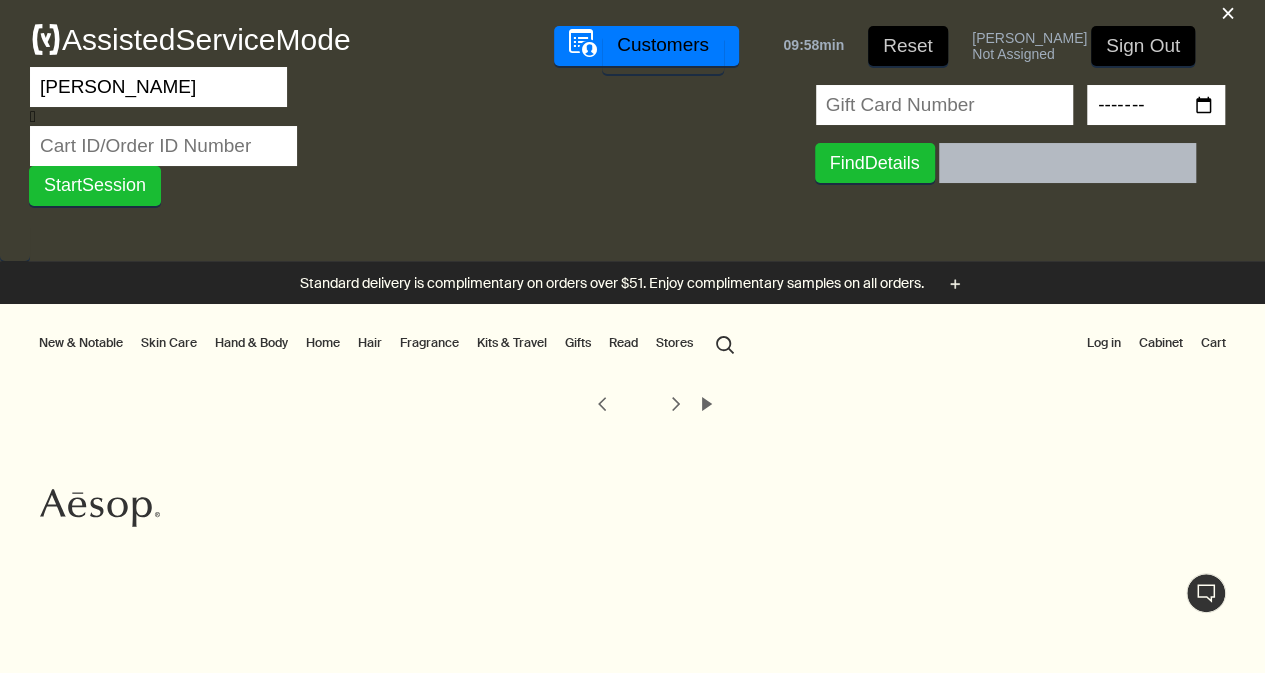 click on "[PERSON_NAME]" at bounding box center [158, 87] 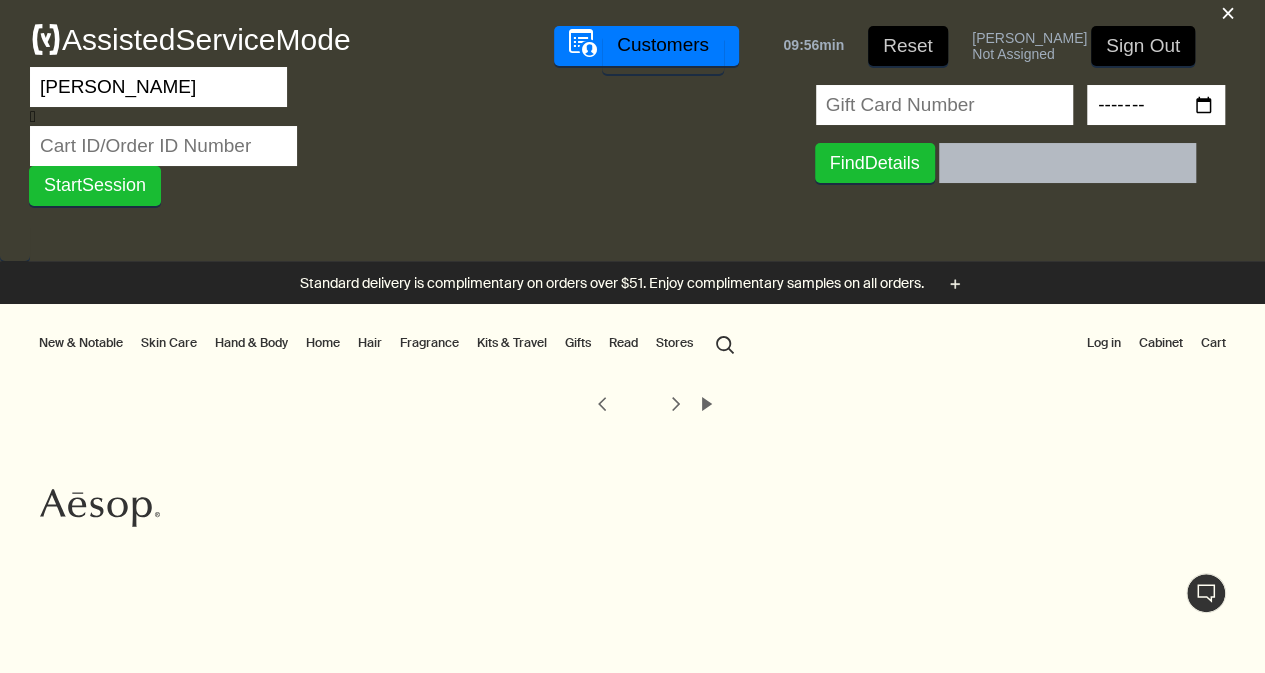 type on "[PERSON_NAME]" 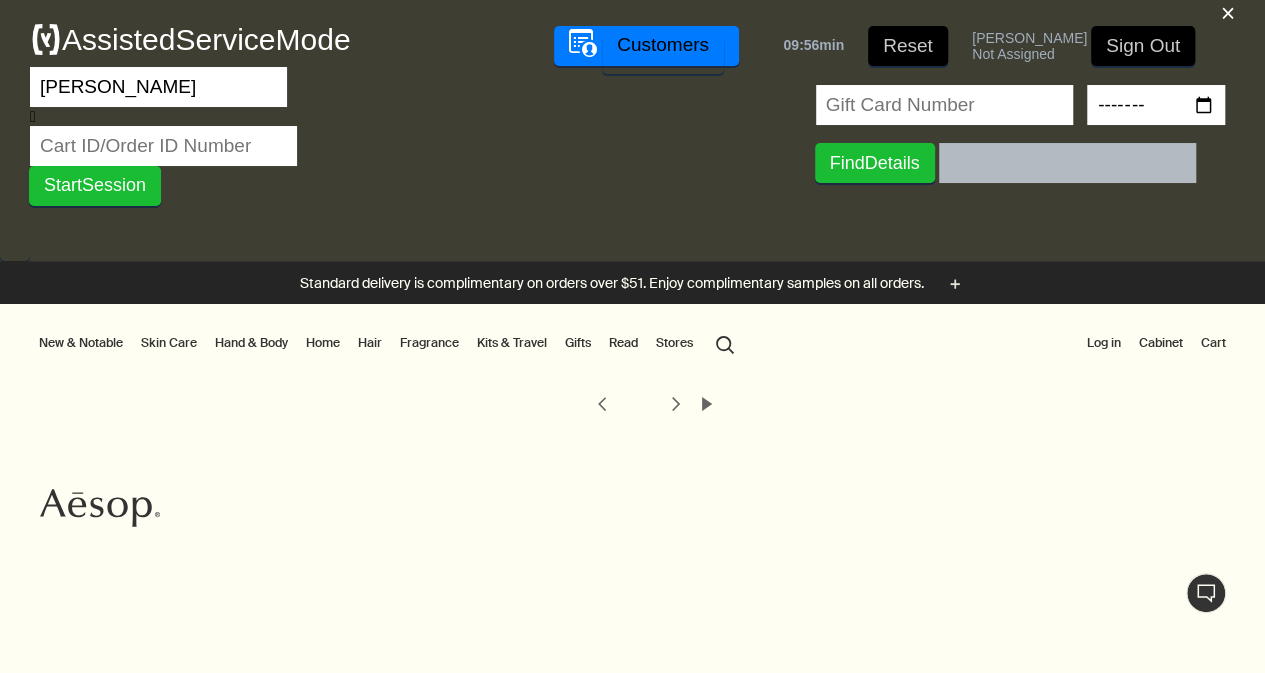 click at bounding box center [163, 146] 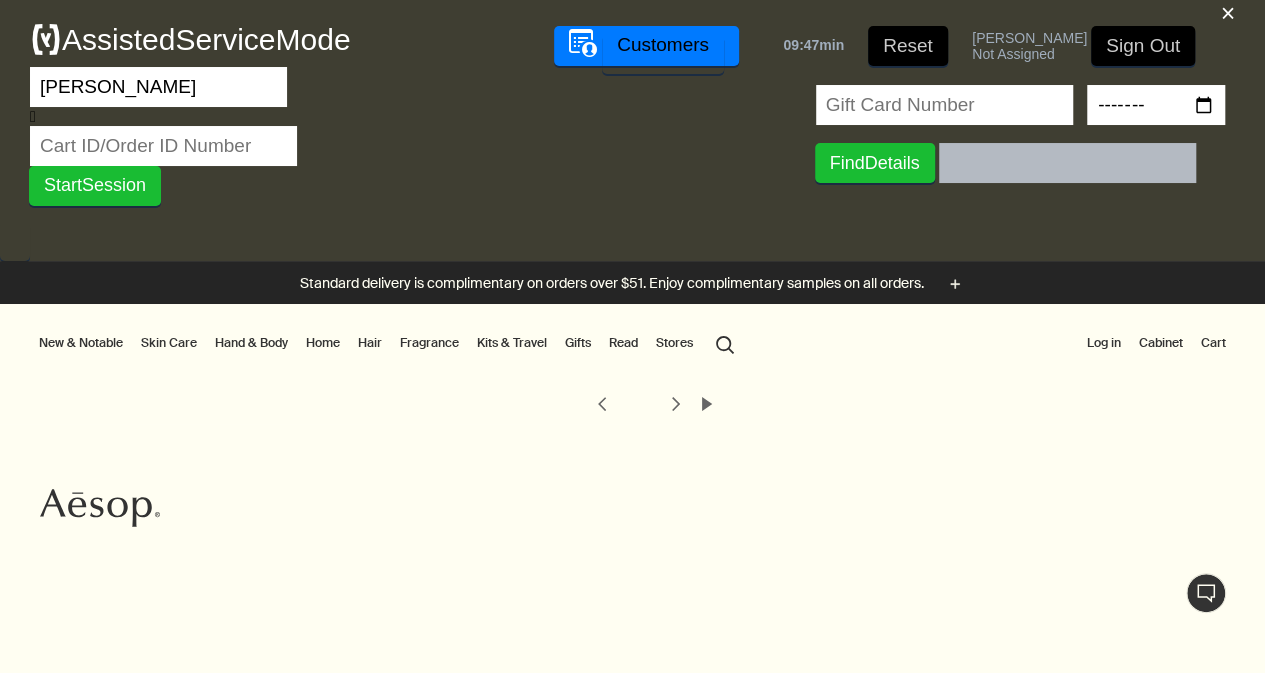 paste on "29451724" 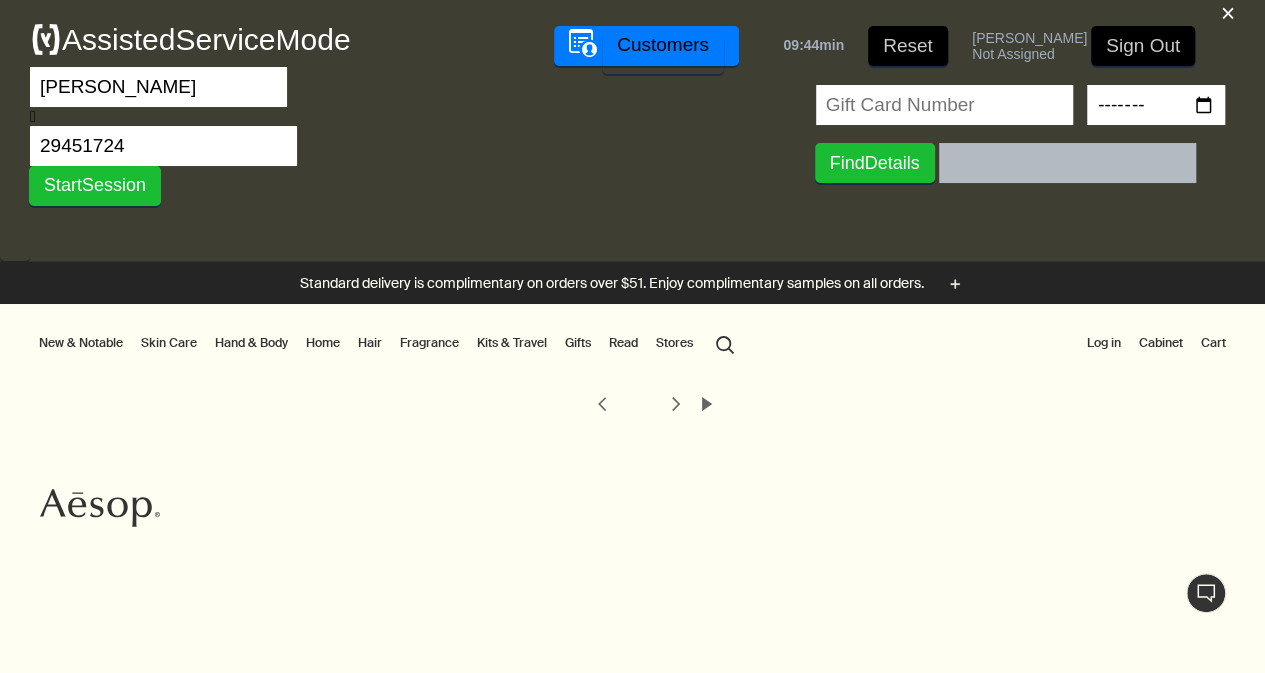 type on "29451724" 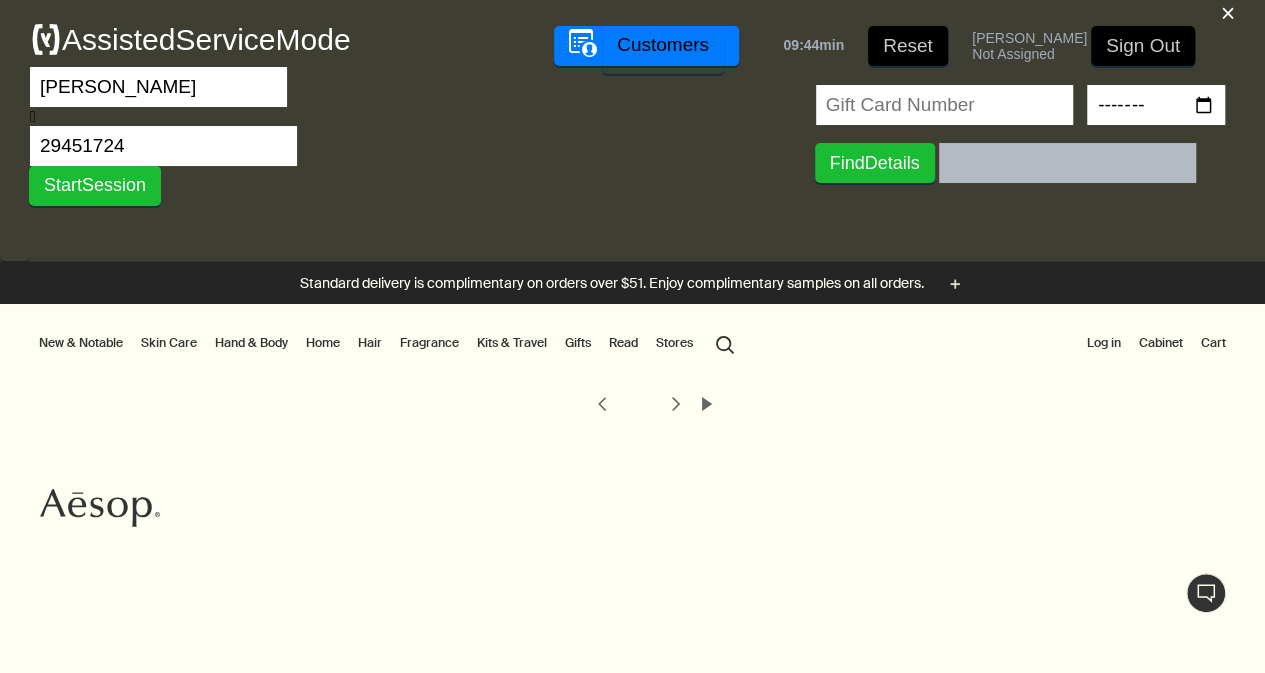 click on "Start  Session" at bounding box center (95, 186) 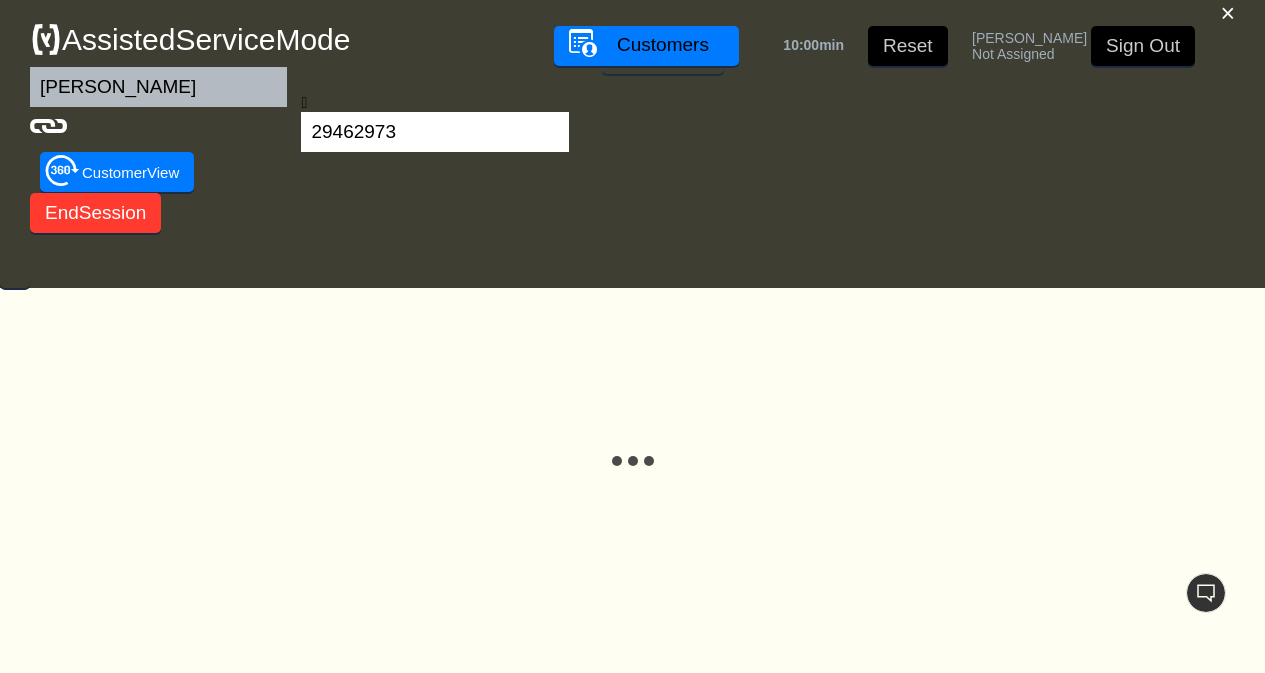 scroll, scrollTop: 0, scrollLeft: 0, axis: both 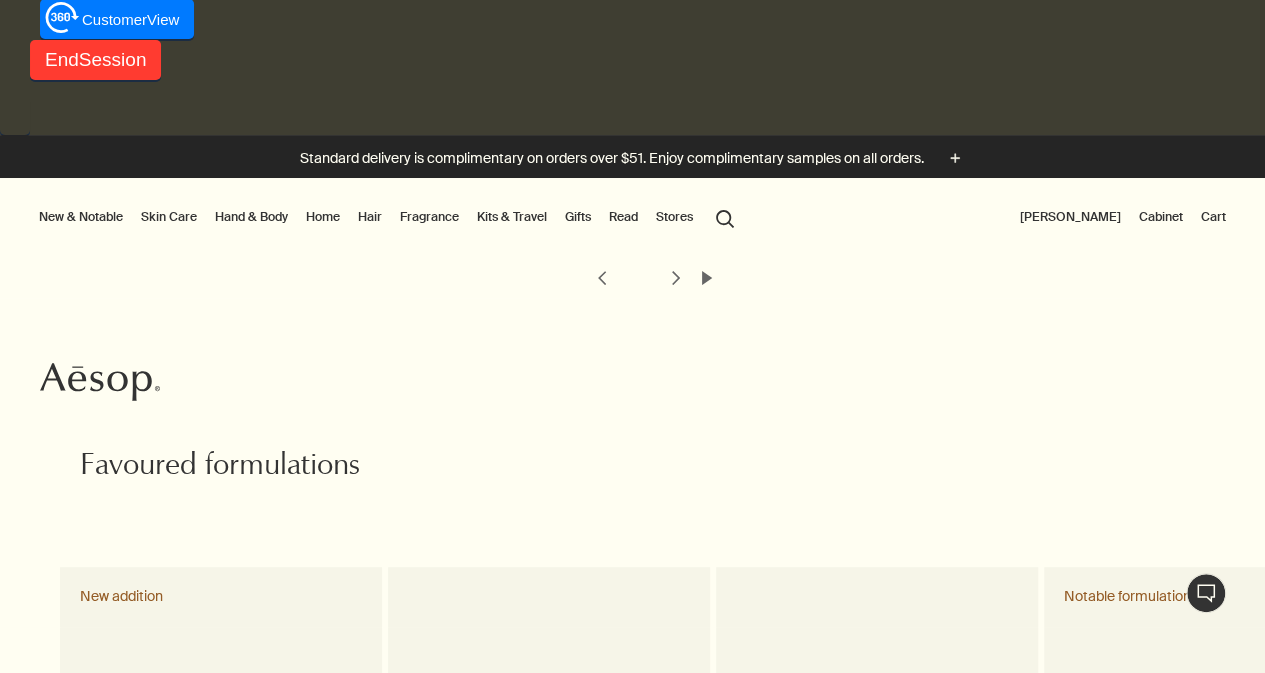 click on "[PERSON_NAME]" at bounding box center (1070, 217) 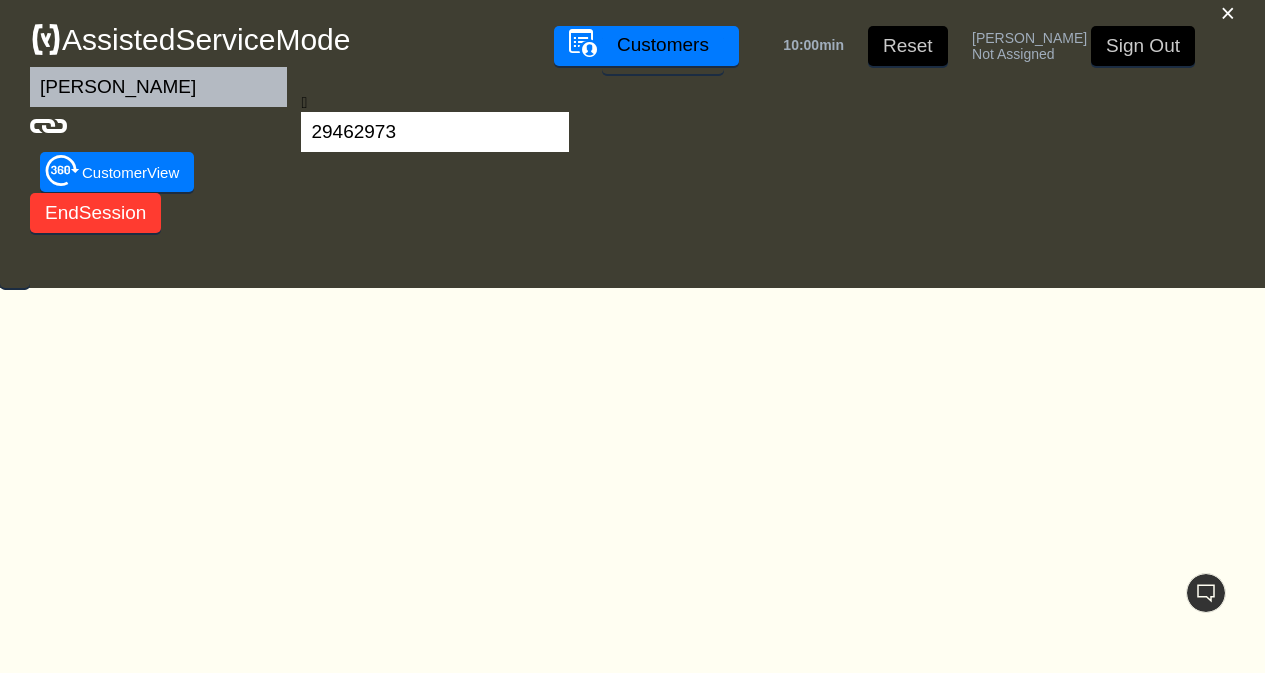scroll, scrollTop: 0, scrollLeft: 0, axis: both 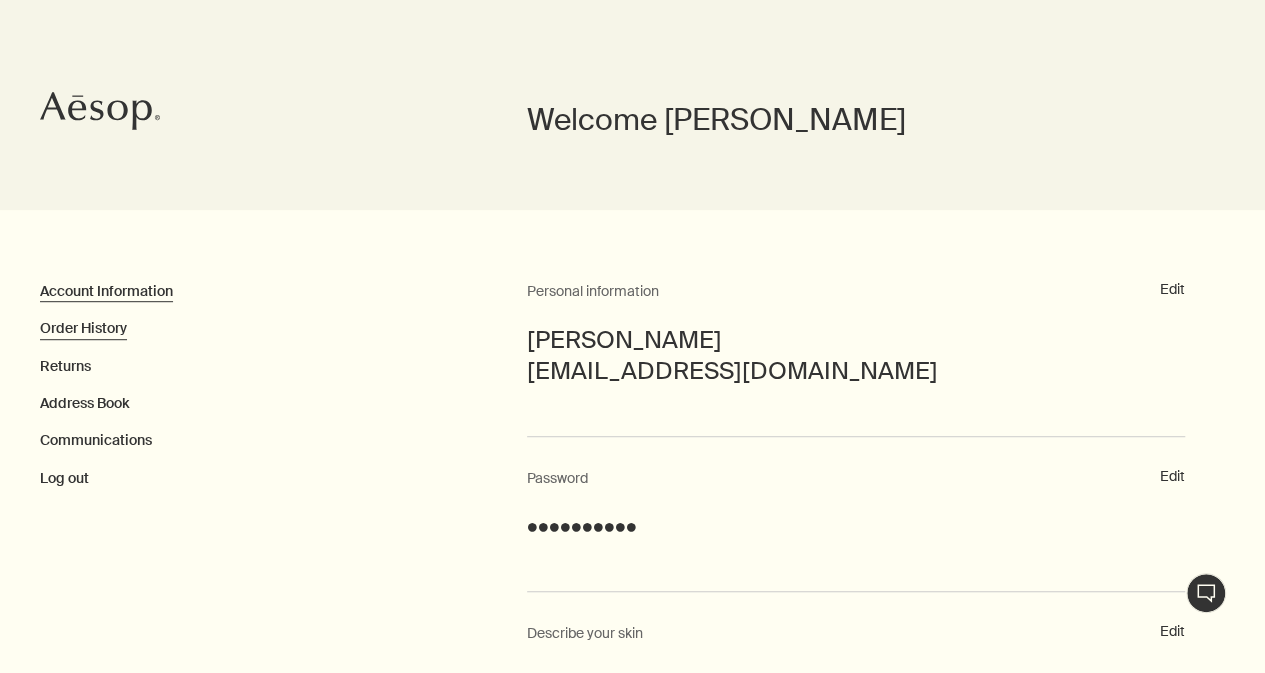 click on "Order History" at bounding box center (83, 329) 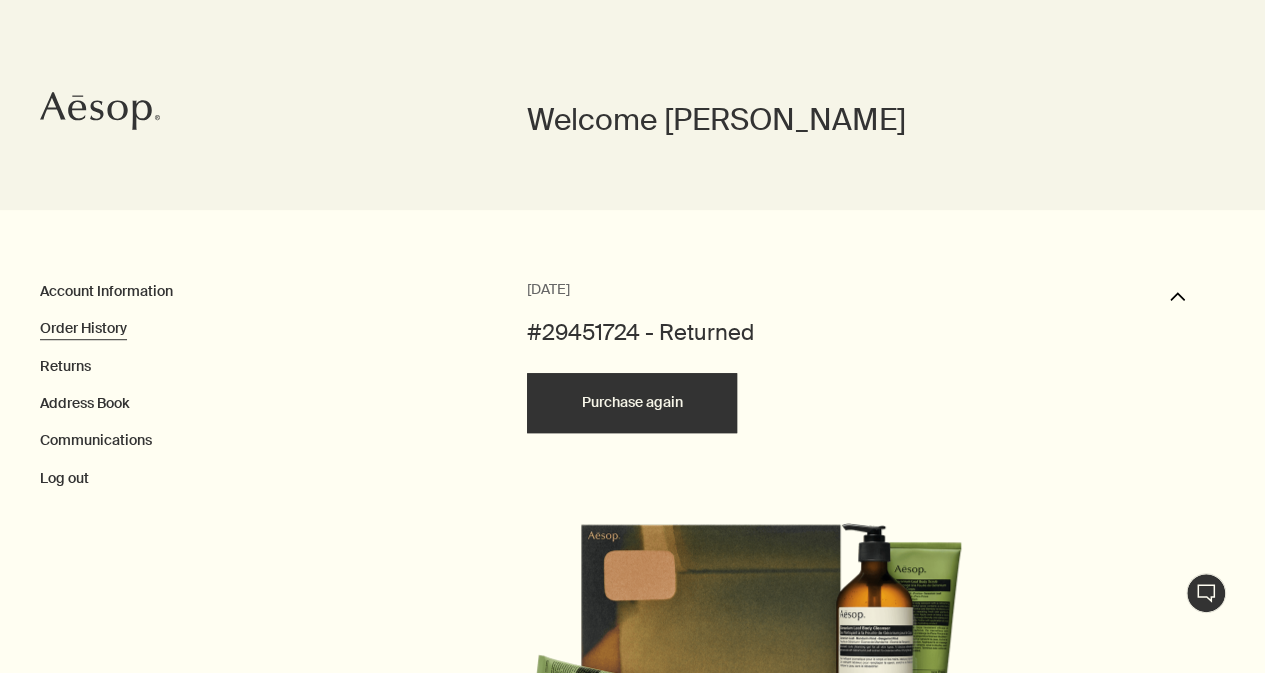 scroll, scrollTop: 696, scrollLeft: 0, axis: vertical 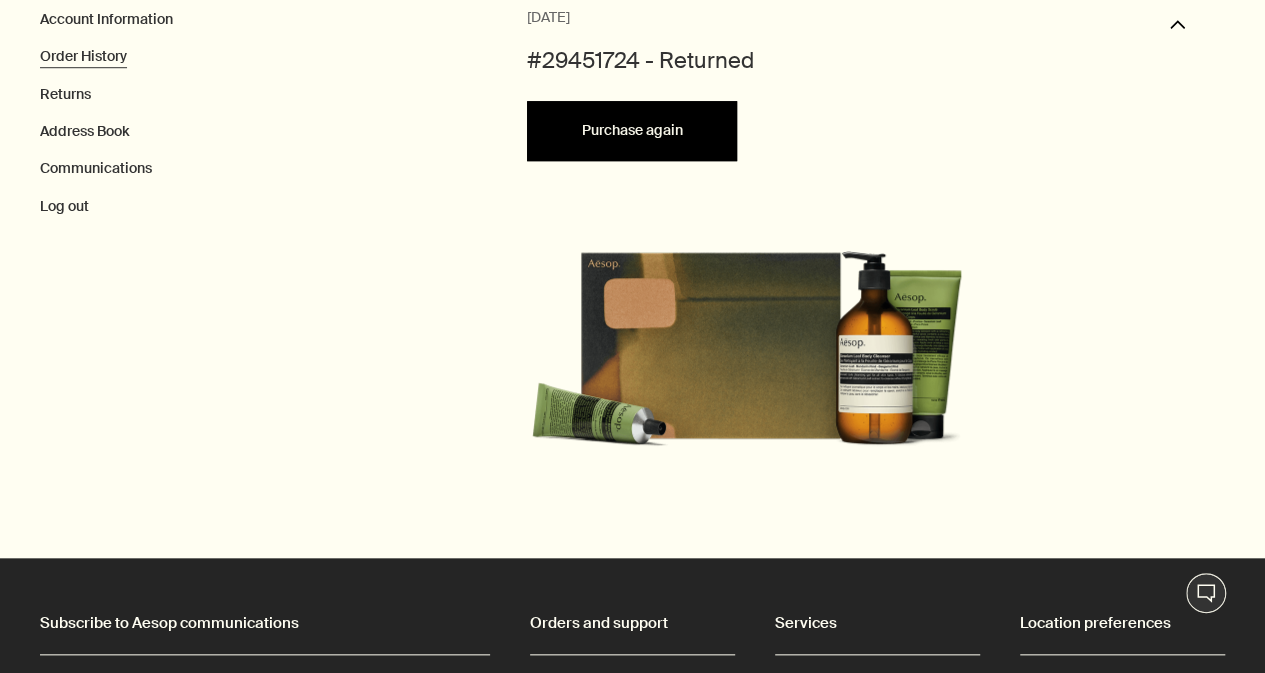 click on "Purchase again" at bounding box center [632, 131] 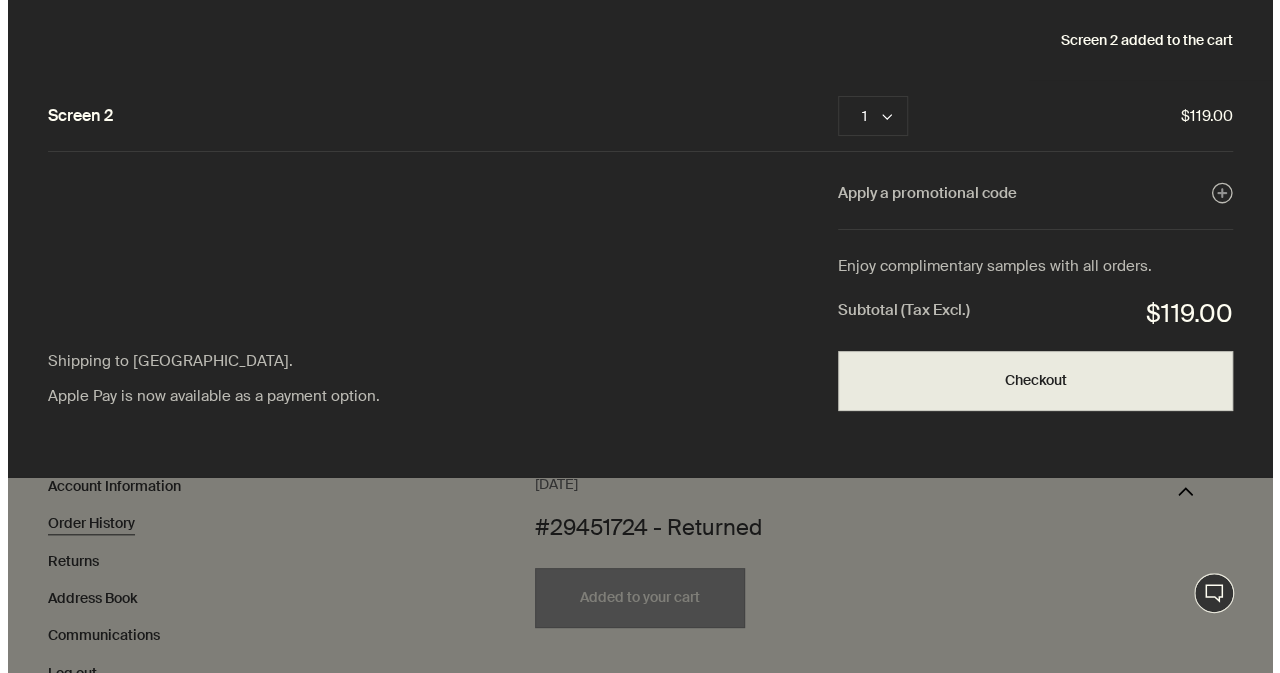scroll, scrollTop: 653, scrollLeft: 0, axis: vertical 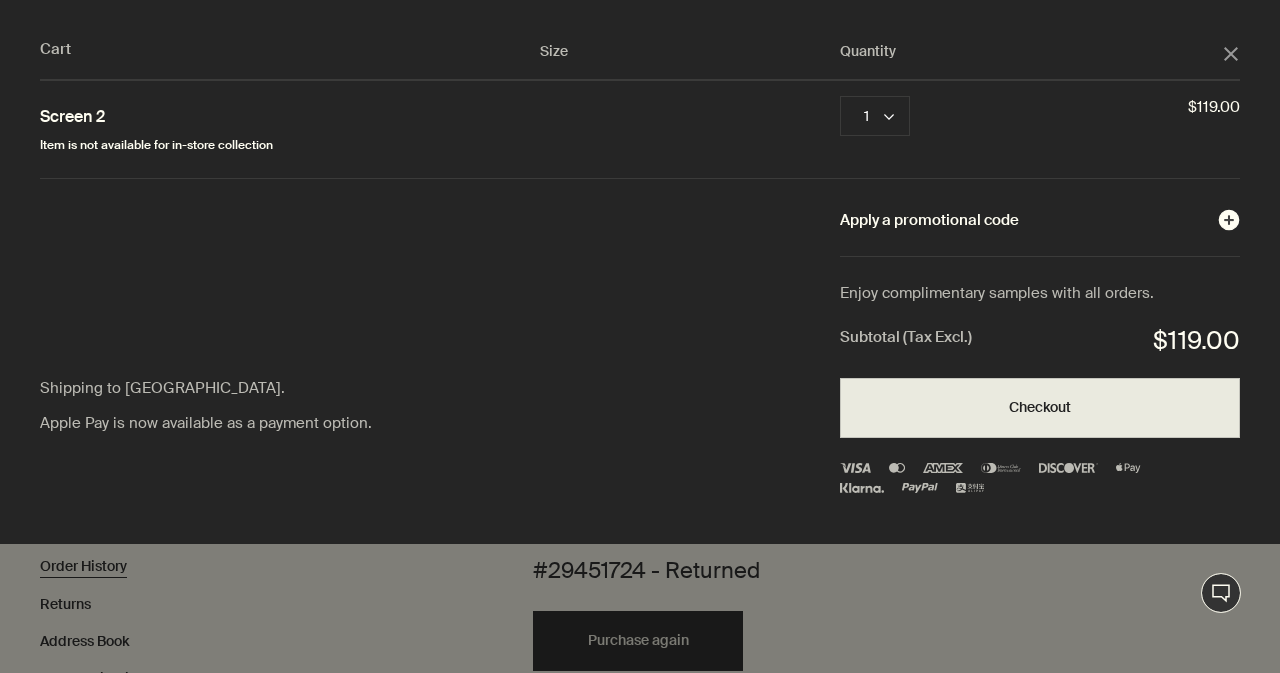 click 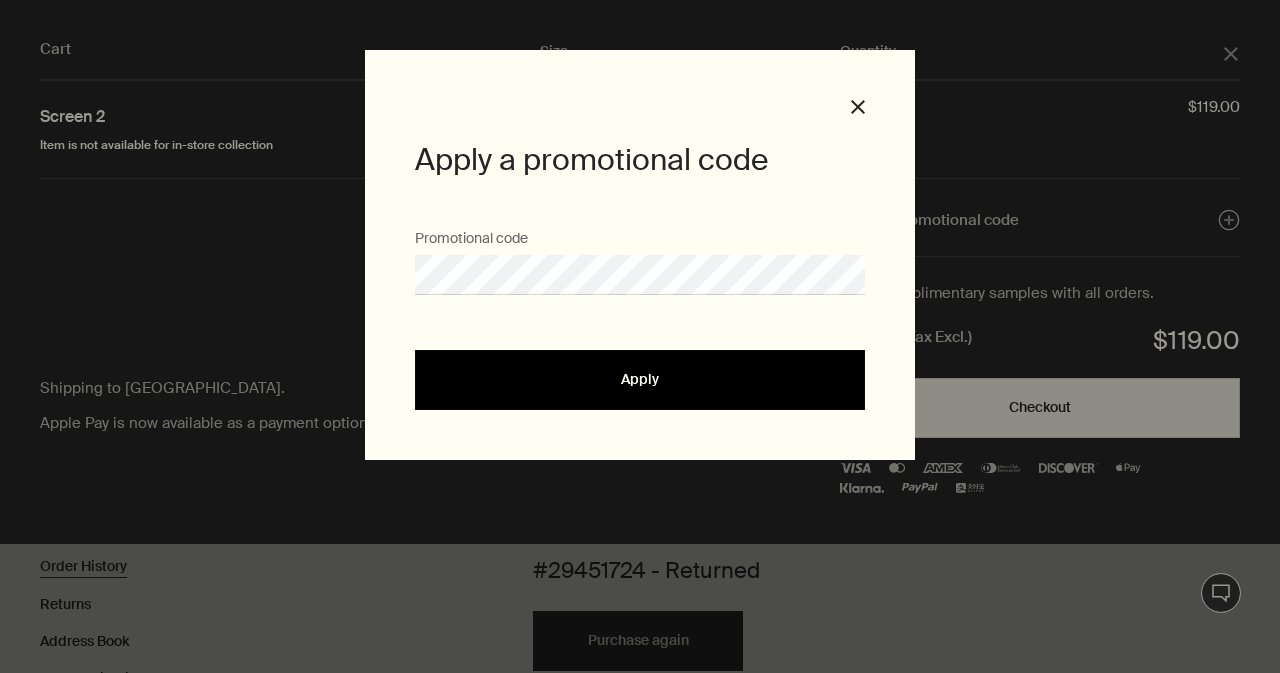 click on "Apply" at bounding box center (640, 379) 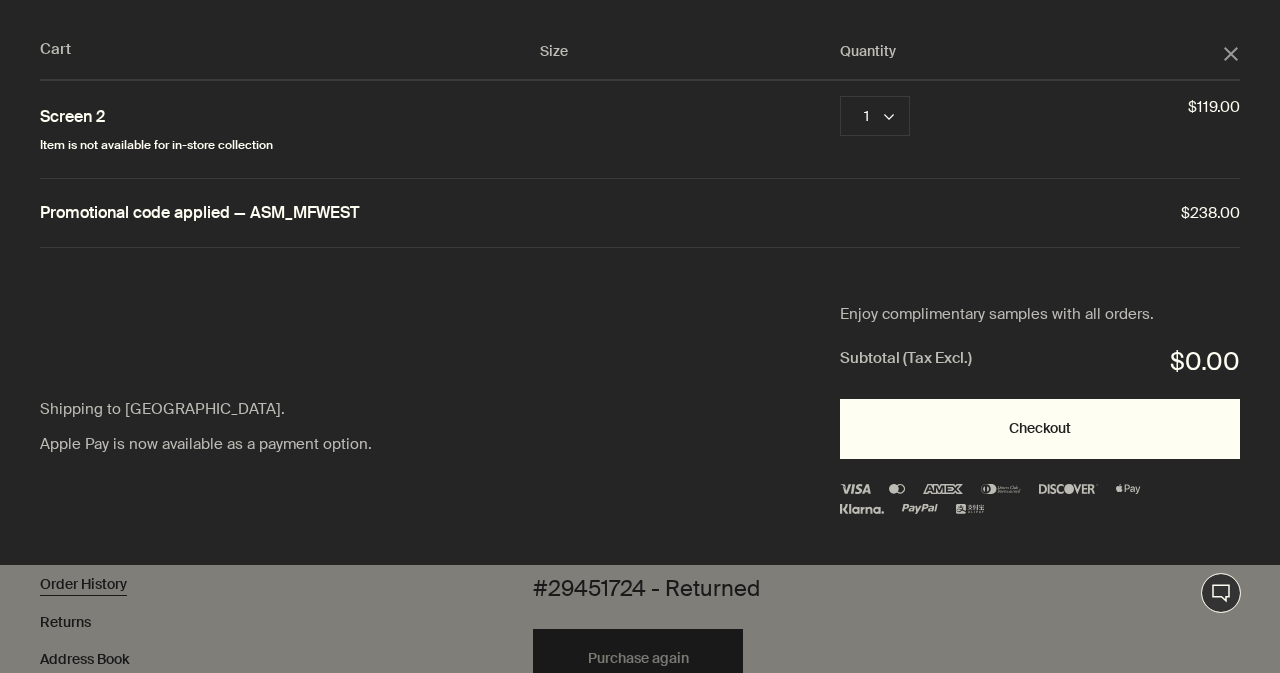 click on "Checkout" at bounding box center (1040, 429) 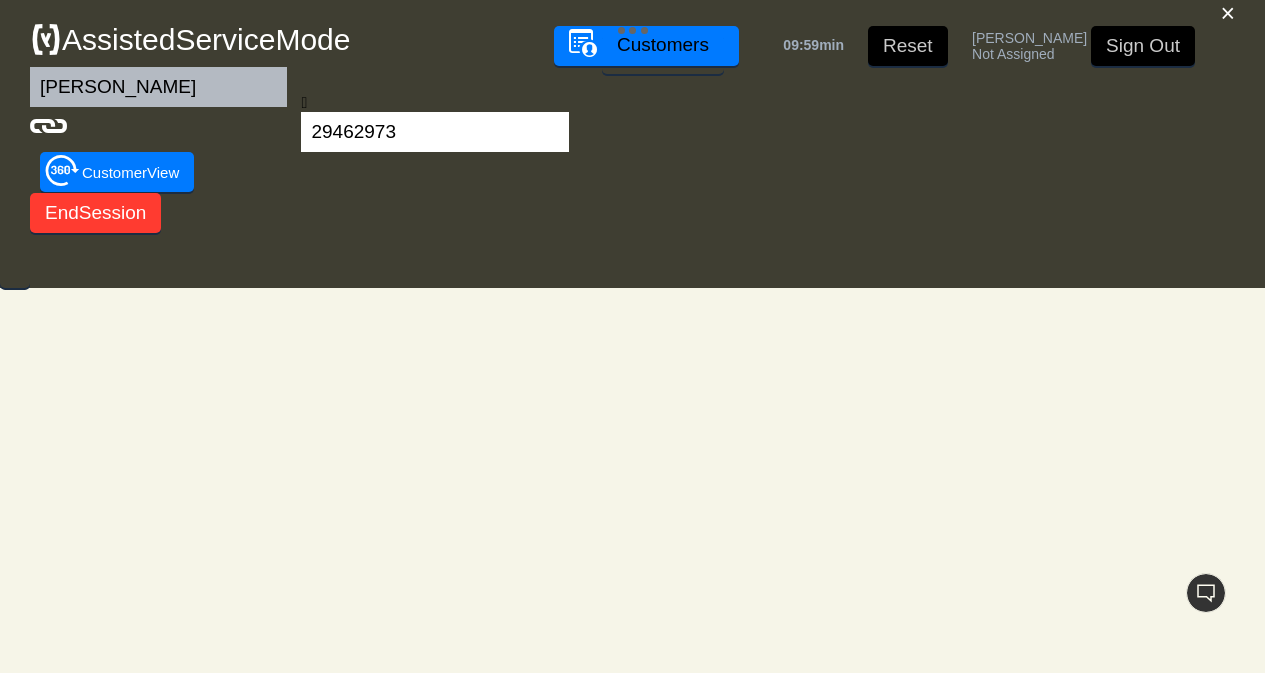 scroll, scrollTop: 0, scrollLeft: 0, axis: both 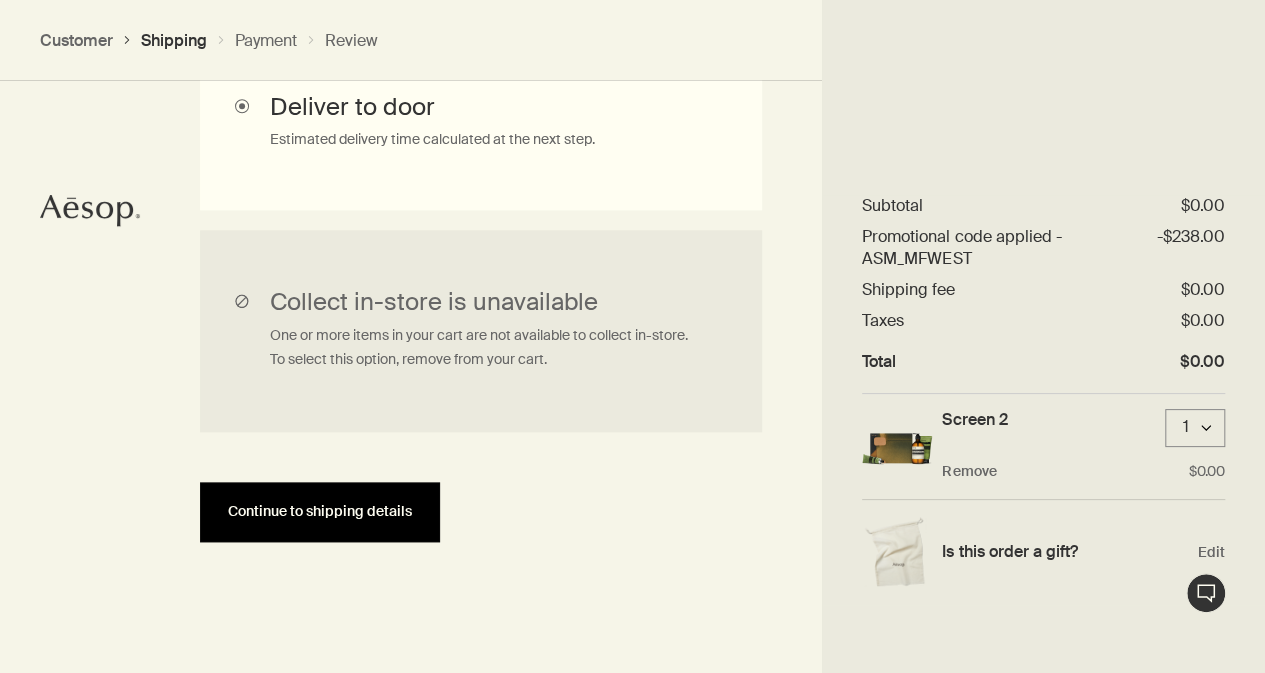 click on "Continue to shipping details" at bounding box center (320, 512) 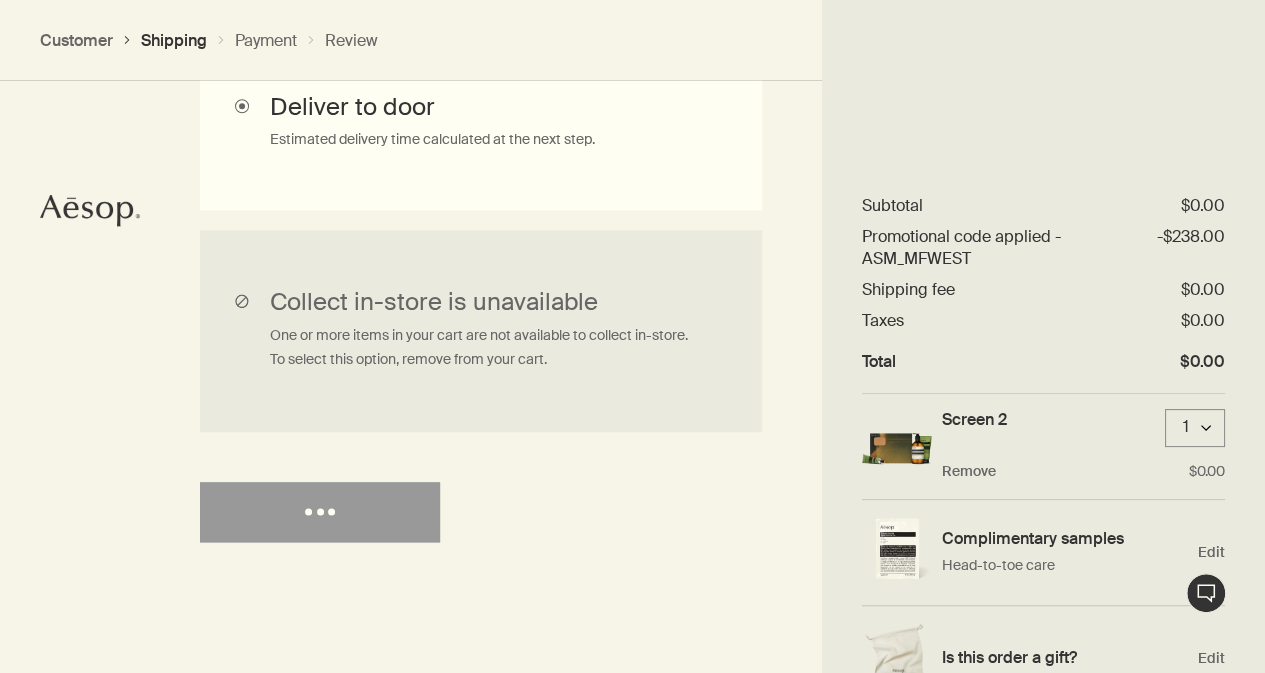 scroll, scrollTop: 734, scrollLeft: 0, axis: vertical 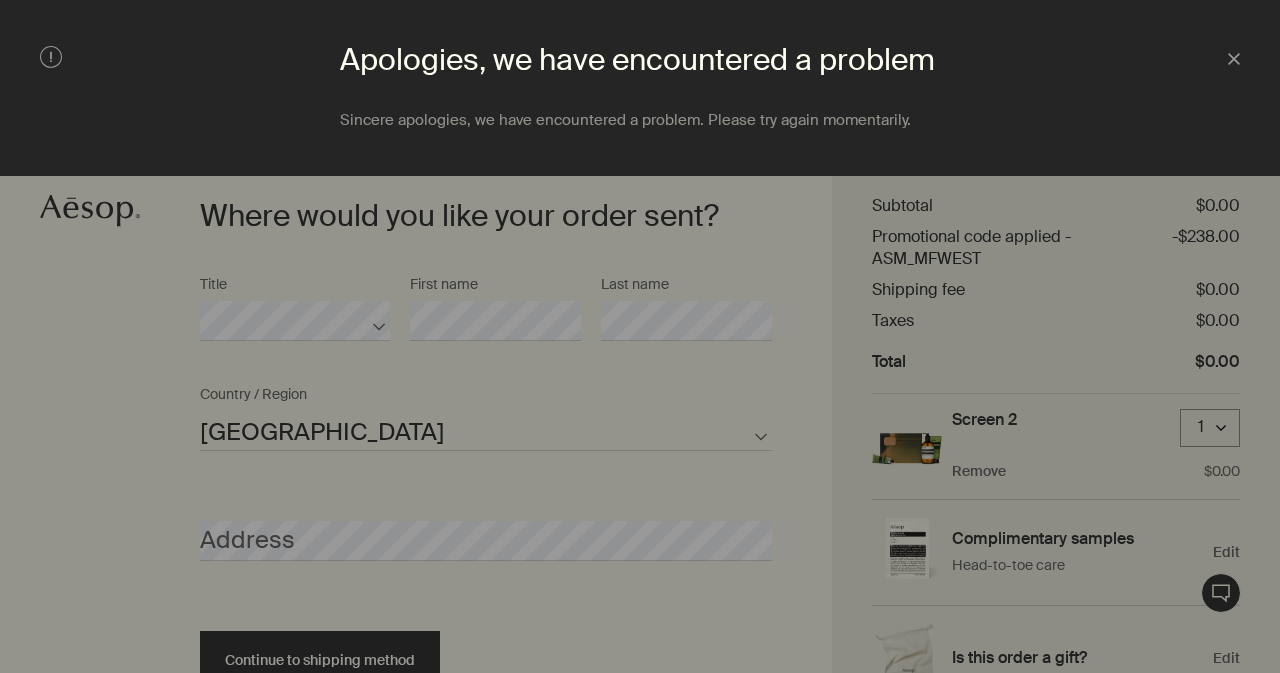 click at bounding box center [640, 336] 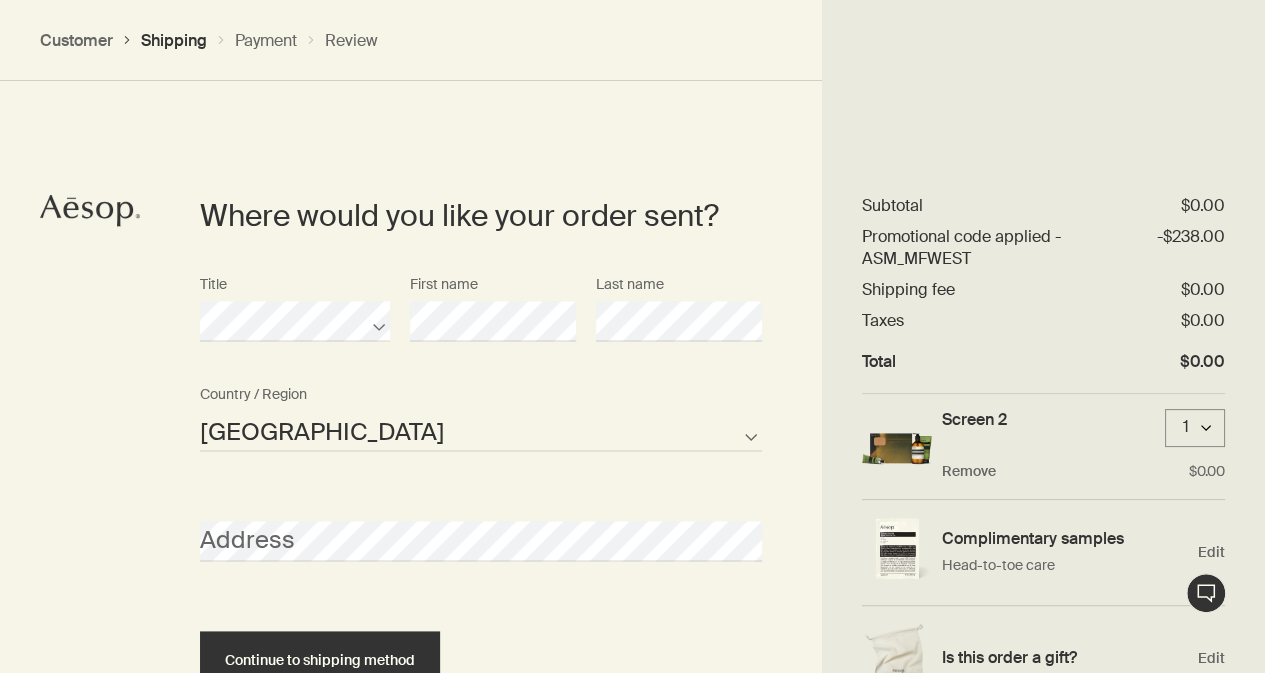 click at bounding box center (632, 336) 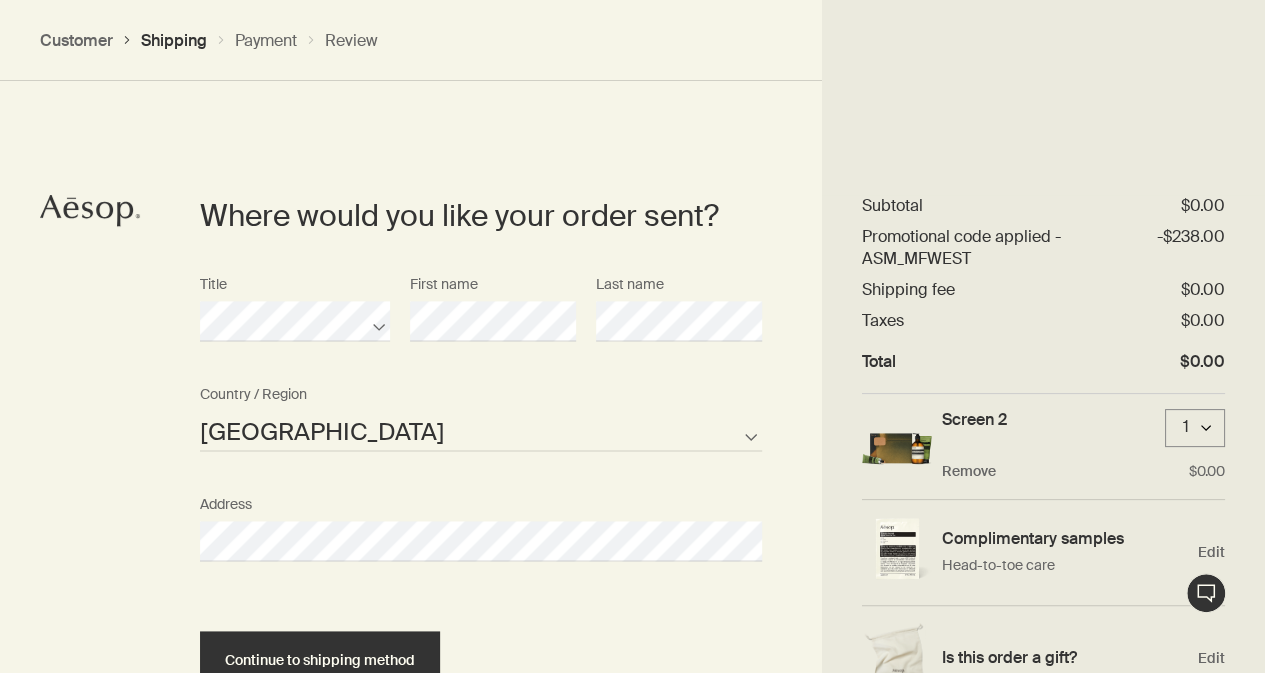 select on "US" 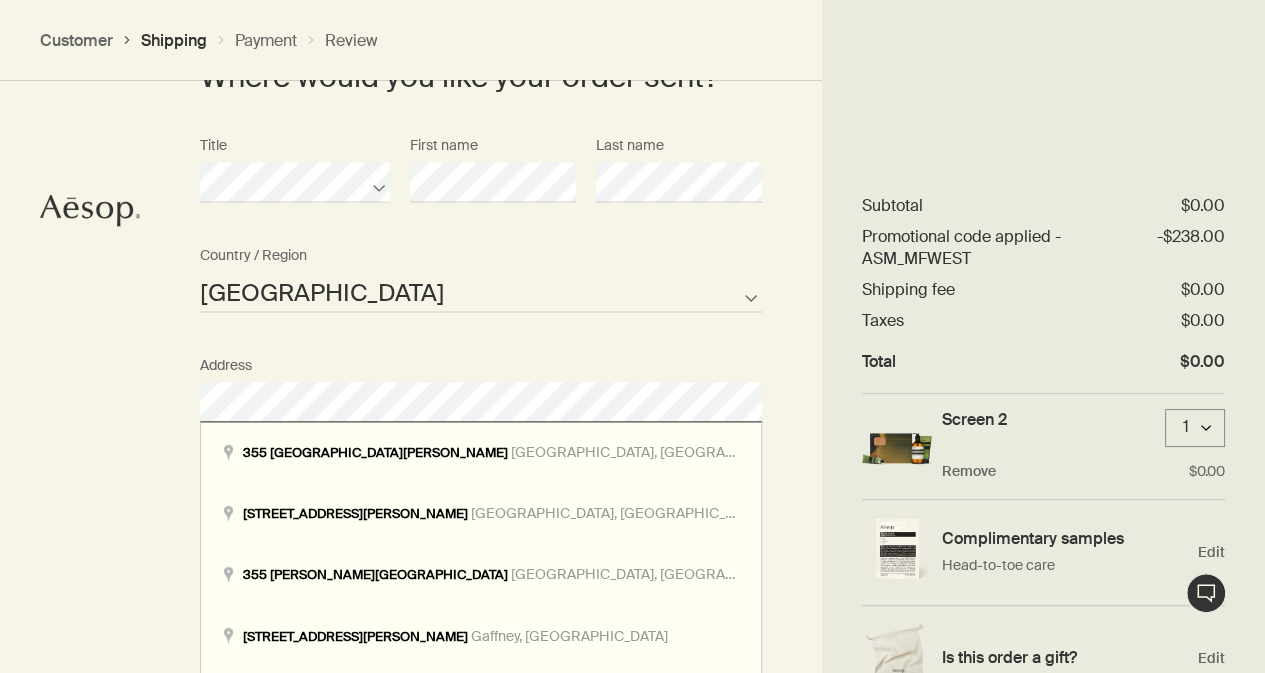 scroll, scrollTop: 1291, scrollLeft: 0, axis: vertical 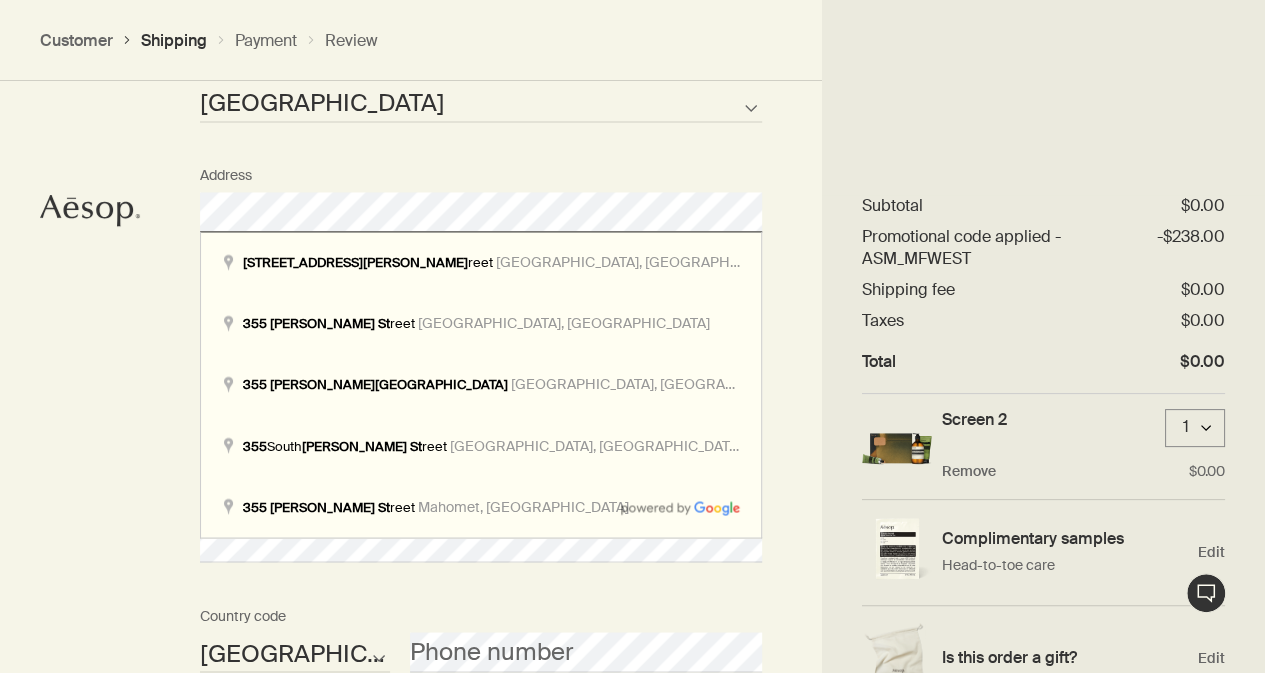 click on "Where would you like your order sent? Title First name Last name United States of America Not listed Country / Region Address Apartment/Unit # Company City State/Province Zipcode AFG ALB DZA ASM AND AGO AIA ATA ATG ARG ARM ABW AUS AUT AZE BHS BHR BGD BRB BLR BEL BLZ BEN BMU BTN BOL BIH BWA BRA IOT VGB BRN BGR BFA BDI KHM CMR CAN CPV CYM CAF TCD CHL CHN CXR CCK COL COM COK CRI HRV CUB CUW CYP CZE COD DNK DJI DMA DOM TLS ECU EGY SLV GNQ ERI EST ETH FLK FRO FJI FIN FRA PYF GAB GMB GEO DEU GHA GIB GRC GRL GRD GUM GTM GGY GIN GNB GUY HTI HND HKG HUN ISL IND IDN IRN IRQ IRL IMN ISR ITA CIV JAM JPN JEY JOR KAZ KEN KIR XKX KWT KGZ LAO LVA LBN LSO LBR LBY LIE LTU LUX MAC MKD MDG MWI MYS MDV MLI MLT MHL MRT MUS MYT MEX FSM MDA MCO MNG MNE MSR MAR MOZ MMR NAM NRU NPL NLD ANT NCL NZL NIC NER NGA NIU PRK MNP NOR OMN PAK PLW PSE PAN PNG PRY PER PHL PCN POL PRT PRI QAT COG REU ROU RUS RWA BLM SHN KNA LCA MAF SPM VCT WSM SMR STP SAU SEN SRB SYC SLE SGP SXM SVK SVN SLB SOM KOR ZAF SSD ESP LKA SDN SUR SJM SWZ SWE CHE SYR TWN" at bounding box center (632, 334) 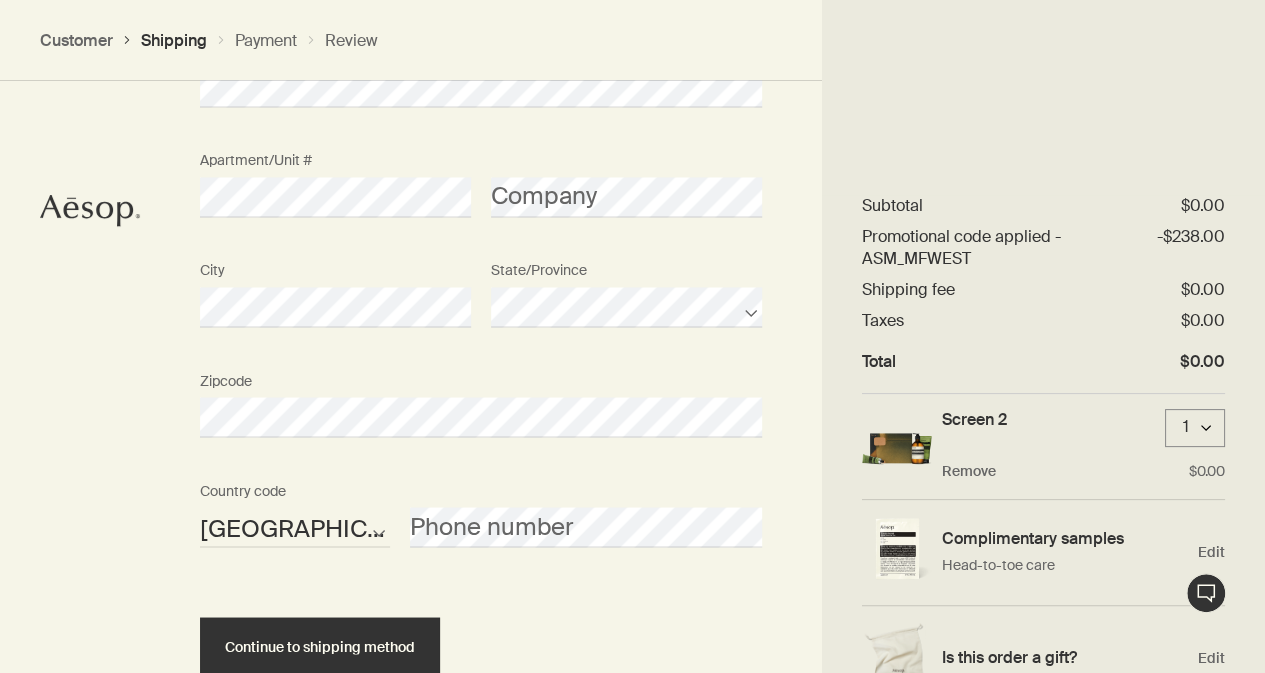 scroll, scrollTop: 1613, scrollLeft: 0, axis: vertical 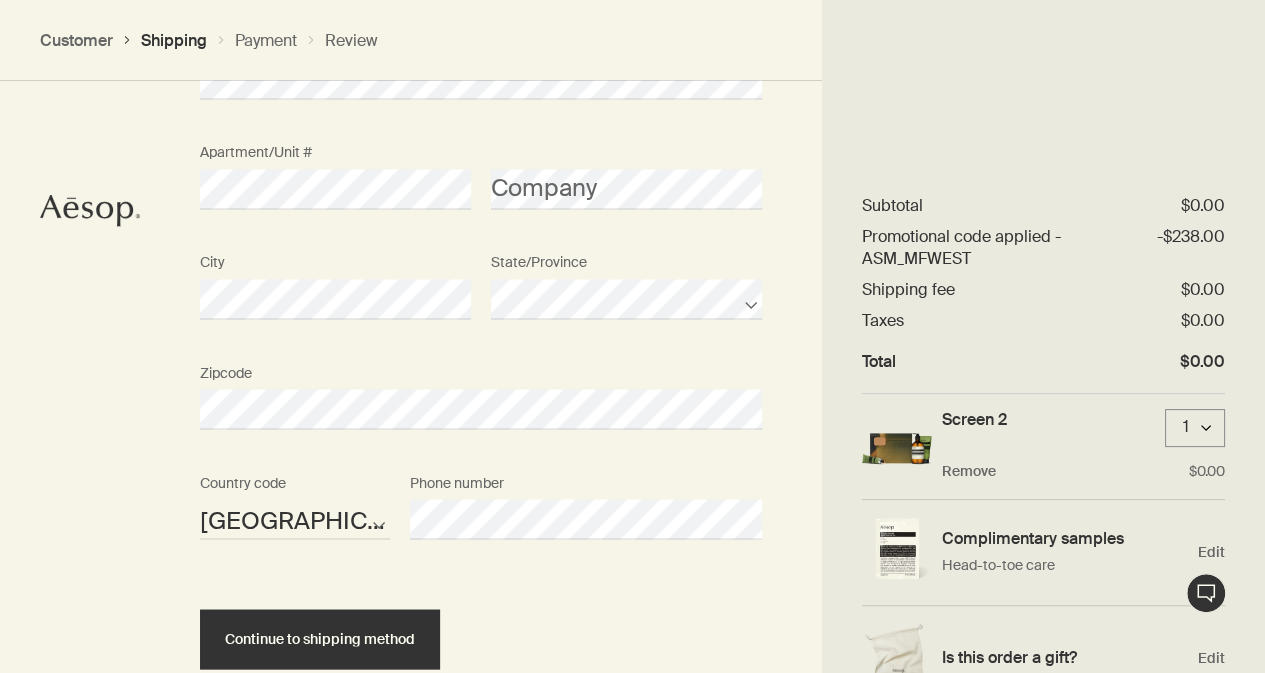 click on "AFG ALB DZA ASM AND AGO AIA ATA ATG ARG ARM ABW AUS AUT AZE BHS BHR BGD BRB BLR BEL BLZ BEN BMU BTN BOL BIH BWA BRA IOT VGB BRN BGR BFA BDI KHM CMR CAN CPV CYM CAF TCD CHL CHN CXR CCK COL COM COK CRI HRV CUB CUW CYP CZE COD DNK DJI DMA DOM TLS ECU EGY SLV GNQ ERI EST ETH FLK FRO FJI FIN FRA PYF GAB GMB GEO DEU GHA GIB GRC GRL GRD GUM GTM GGY GIN GNB GUY HTI HND HKG HUN ISL IND IDN IRN IRQ IRL IMN ISR ITA CIV JAM JPN JEY JOR KAZ KEN KIR XKX KWT KGZ LAO LVA LBN LSO LBR LBY LIE LTU LUX MAC MKD MDG MWI MYS MDV MLI MLT MHL MRT MUS MYT MEX FSM MDA MCO MNG MNE MSR MAR MOZ MMR NAM NRU NPL NLD ANT NCL NZL NIC NER NGA NIU PRK MNP NOR OMN PAK PLW PSE PAN PNG PRY PER PHL PCN POL PRT PRI QAT COG REU ROU RUS RWA BLM SHN KNA LCA MAF SPM VCT WSM SMR STP SAU SEN SRB SYC SLE SGP SXM SVK SVN SLB SOM KOR ZAF SSD ESP LKA SDN SUR SJM SWZ SWE CHE SYR TWN TJK TZA THA TGO TKL TON TTO TUN TUR TKM TCA TUV VIR UGA UKR ARE GBR USA URY UZB VUT VAT VEN VNM WLF ESH YEM ZMB ZWE Country code Phone number" at bounding box center (481, 519) 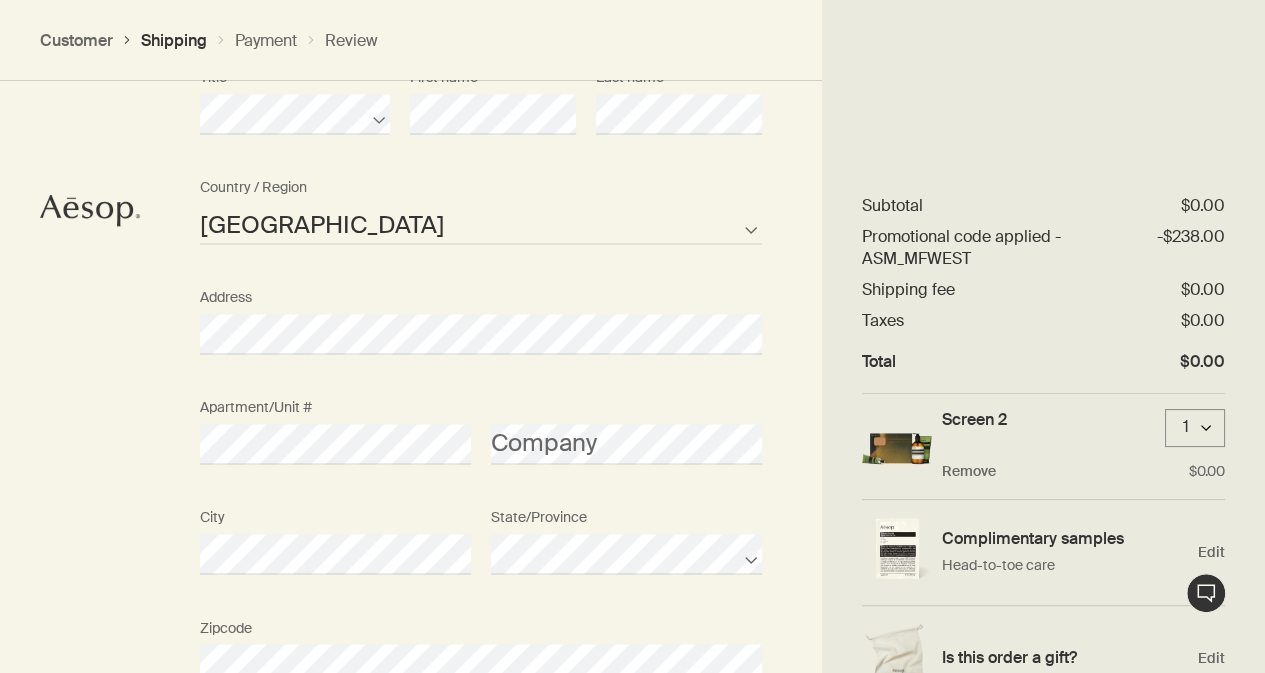 scroll, scrollTop: 1469, scrollLeft: 0, axis: vertical 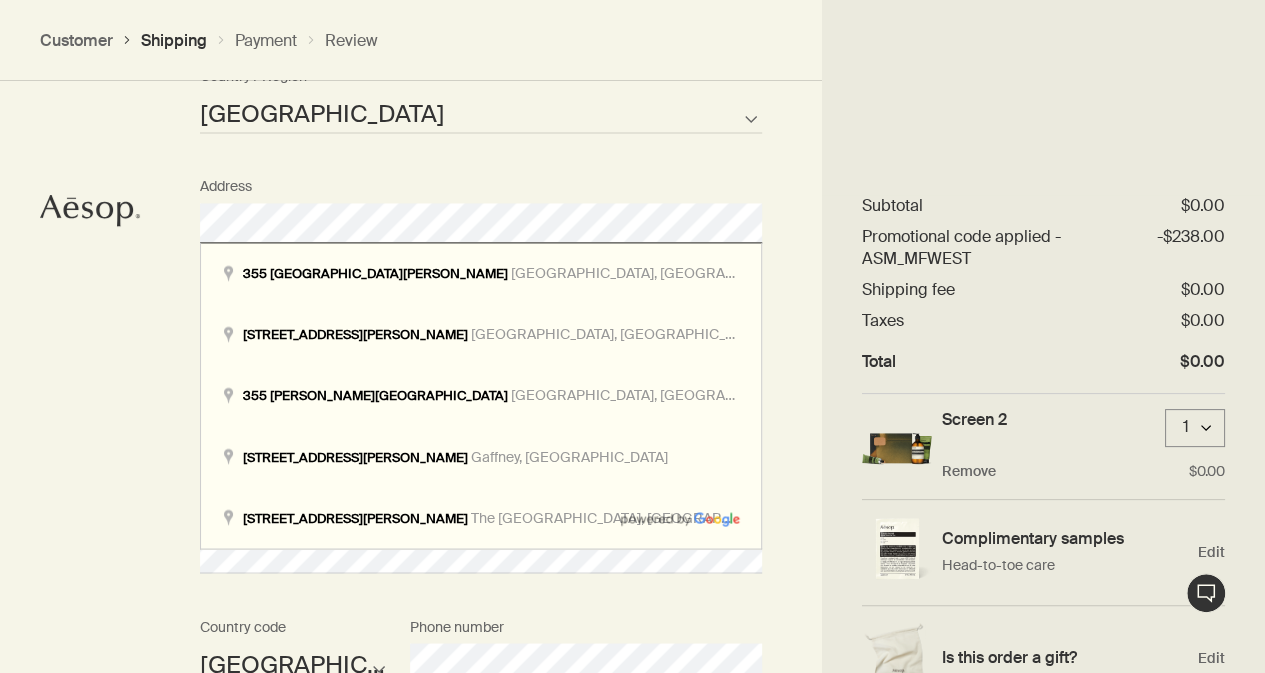 click on "Where would you like your order sent? Title First name Last name United States of America Not listed Country / Region Address Apartment/Unit # Company City State/Province Zipcode AFG ALB DZA ASM AND AGO AIA ATA ATG ARG ARM ABW AUS AUT AZE BHS BHR BGD BRB BLR BEL BLZ BEN BMU BTN BOL BIH BWA BRA IOT VGB BRN BGR BFA BDI KHM CMR CAN CPV CYM CAF TCD CHL CHN CXR CCK COL COM COK CRI HRV CUB CUW CYP CZE COD DNK DJI DMA DOM TLS ECU EGY SLV GNQ ERI EST ETH FLK FRO FJI FIN FRA PYF GAB GMB GEO DEU GHA GIB GRC GRL GRD GUM GTM GGY GIN GNB GUY HTI HND HKG HUN ISL IND IDN IRN IRQ IRL IMN ISR ITA CIV JAM JPN JEY JOR KAZ KEN KIR XKX KWT KGZ LAO LVA LBN LSO LBR LBY LIE LTU LUX MAC MKD MDG MWI MYS MDV MLI MLT MHL MRT MUS MYT MEX FSM MDA MCO MNG MNE MSR MAR MOZ MMR NAM NRU NPL NLD ANT NCL NZL NIC NER NGA NIU PRK MNP NOR OMN PAK PLW PSE PAN PNG PRY PER PHL PCN POL PRT PRI QAT COG REU ROU RUS RWA BLM SHN KNA LCA MAF SPM VCT WSM SMR STP SAU SEN SRB SYC SLE SGP SXM SVK SVN SLB SOM KOR ZAF SSD ESP LKA SDN SUR SJM SWZ SWE CHE SYR TWN" at bounding box center (632, 345) 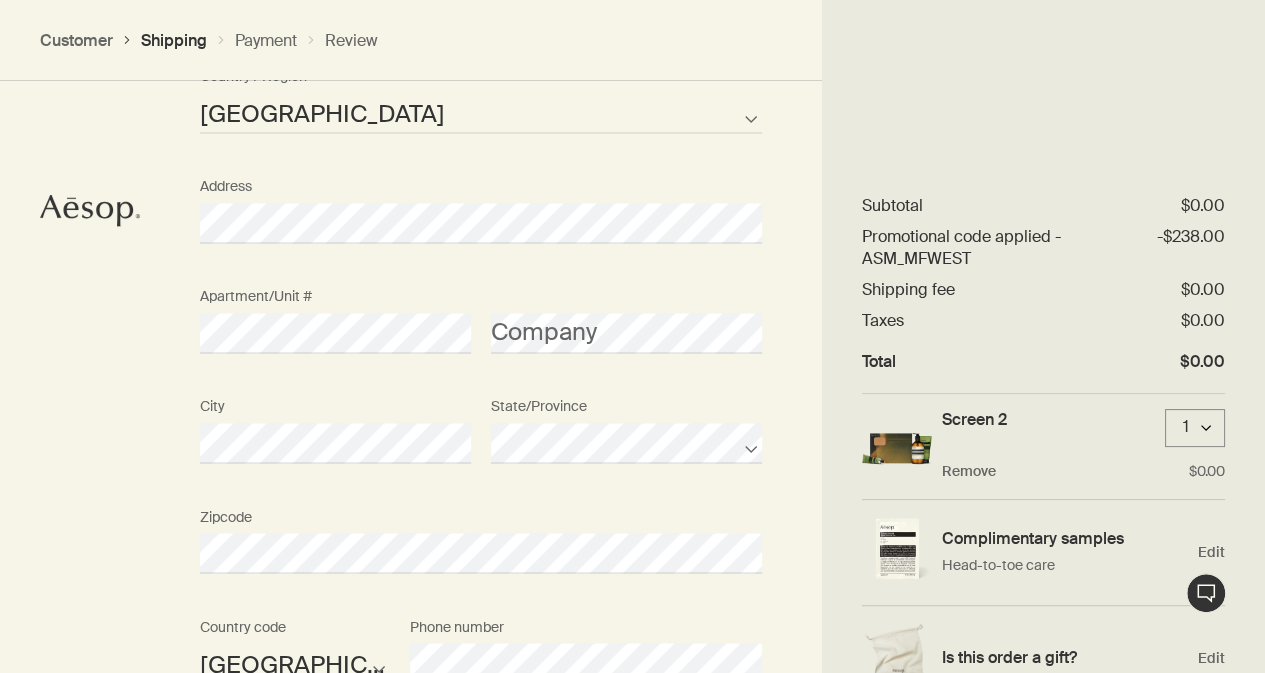 click on "Where would you like your order sent? Title First name Last name United States of America Not listed Country / Region Address Apartment/Unit # Company City State/Province Zipcode AFG ALB DZA ASM AND AGO AIA ATA ATG ARG ARM ABW AUS AUT AZE BHS BHR BGD BRB BLR BEL BLZ BEN BMU BTN BOL BIH BWA BRA IOT VGB BRN BGR BFA BDI KHM CMR CAN CPV CYM CAF TCD CHL CHN CXR CCK COL COM COK CRI HRV CUB CUW CYP CZE COD DNK DJI DMA DOM TLS ECU EGY SLV GNQ ERI EST ETH FLK FRO FJI FIN FRA PYF GAB GMB GEO DEU GHA GIB GRC GRL GRD GUM GTM GGY GIN GNB GUY HTI HND HKG HUN ISL IND IDN IRN IRQ IRL IMN ISR ITA CIV JAM JPN JEY JOR KAZ KEN KIR XKX KWT KGZ LAO LVA LBN LSO LBR LBY LIE LTU LUX MAC MKD MDG MWI MYS MDV MLI MLT MHL MRT MUS MYT MEX FSM MDA MCO MNG MNE MSR MAR MOZ MMR NAM NRU NPL NLD ANT NCL NZL NIC NER NGA NIU PRK MNP NOR OMN PAK PLW PSE PAN PNG PRY PER PHL PCN POL PRT PRI QAT COG REU ROU RUS RWA BLM SHN KNA LCA MAF SPM VCT WSM SMR STP SAU SEN SRB SYC SLE SGP SXM SVK SVN SLB SOM KOR ZAF SSD ESP LKA SDN SUR SJM SWZ SWE CHE SYR TWN" at bounding box center (632, 345) 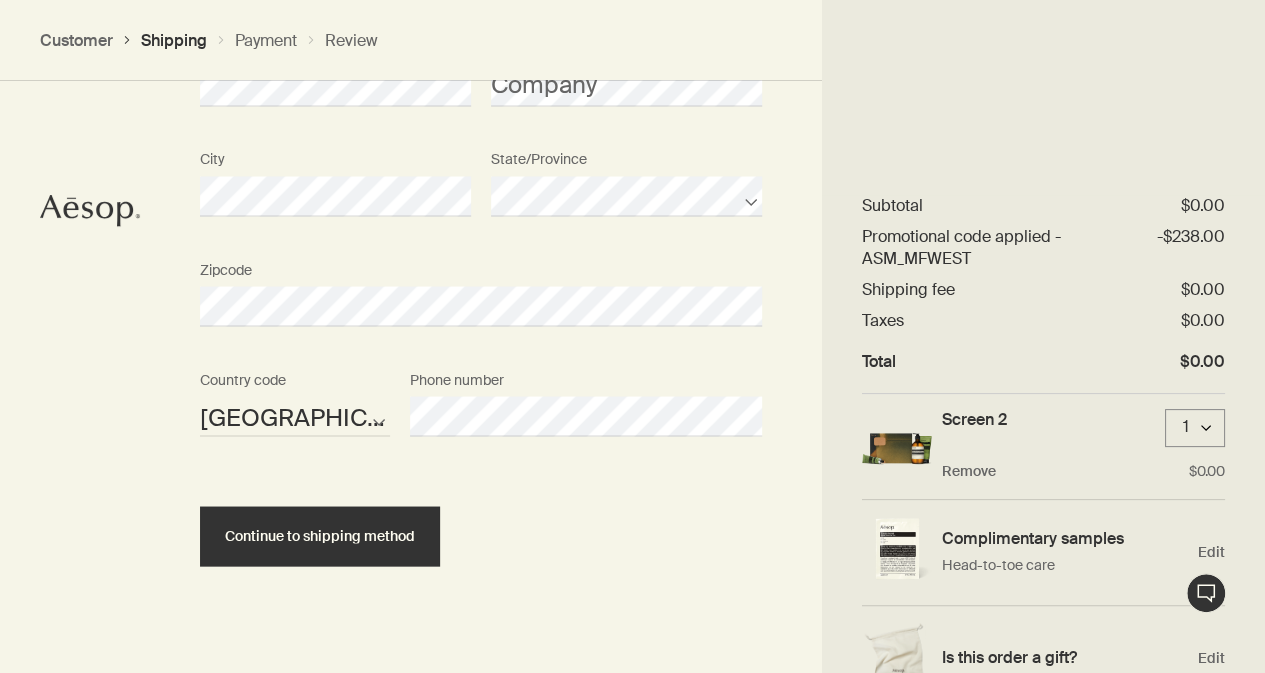 scroll, scrollTop: 1740, scrollLeft: 0, axis: vertical 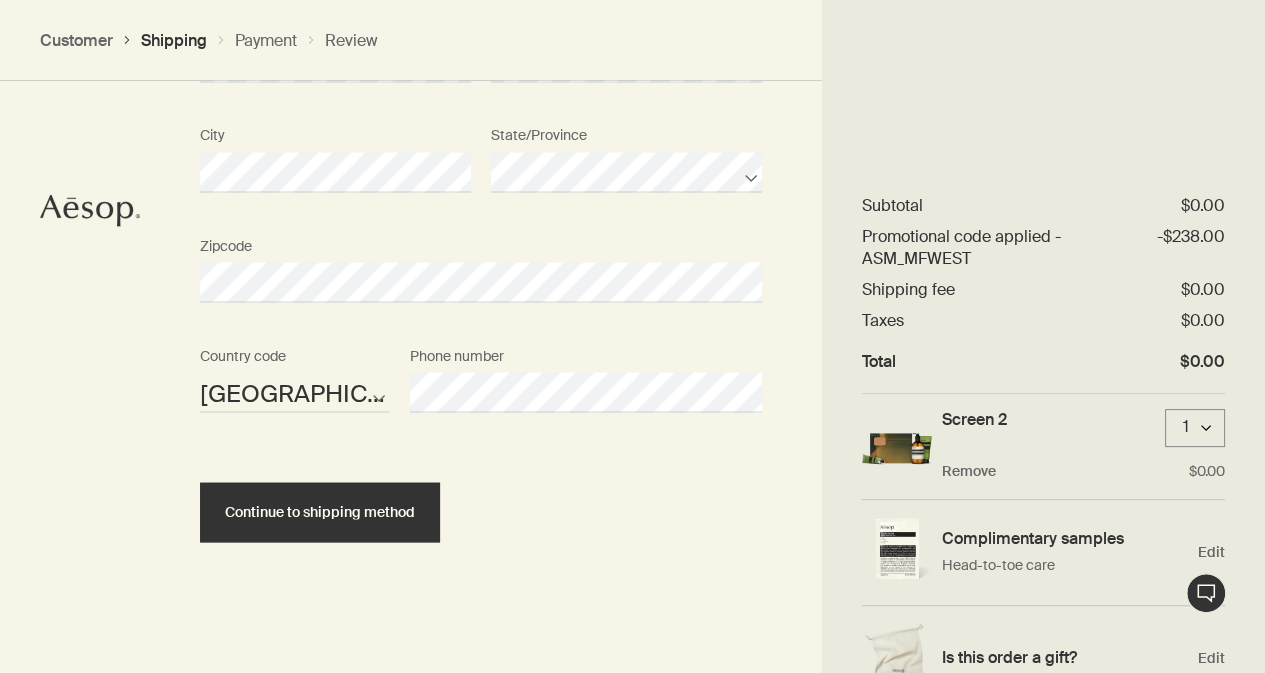 click on "Where would you like your order sent? Title First name Last name United States of America Not listed Country / Region Address Apartment/Unit # Company City State/Province Zipcode AFG ALB DZA ASM AND AGO AIA ATA ATG ARG ARM ABW AUS AUT AZE BHS BHR BGD BRB BLR BEL BLZ BEN BMU BTN BOL BIH BWA BRA IOT VGB BRN BGR BFA BDI KHM CMR CAN CPV CYM CAF TCD CHL CHN CXR CCK COL COM COK CRI HRV CUB CUW CYP CZE COD DNK DJI DMA DOM TLS ECU EGY SLV GNQ ERI EST ETH FLK FRO FJI FIN FRA PYF GAB GMB GEO DEU GHA GIB GRC GRL GRD GUM GTM GGY GIN GNB GUY HTI HND HKG HUN ISL IND IDN IRN IRQ IRL IMN ISR ITA CIV JAM JPN JEY JOR KAZ KEN KIR XKX KWT KGZ LAO LVA LBN LSO LBR LBY LIE LTU LUX MAC MKD MDG MWI MYS MDV MLI MLT MHL MRT MUS MYT MEX FSM MDA MCO MNG MNE MSR MAR MOZ MMR NAM NRU NPL NLD ANT NCL NZL NIC NER NGA NIU PRK MNP NOR OMN PAK PLW PSE PAN PNG PRY PER PHL PCN POL PRT PRI QAT COG REU ROU RUS RWA BLM SHN KNA LCA MAF SPM VCT WSM SMR STP SAU SEN SRB SYC SLE SGP SXM SVK SVN SLB SOM KOR ZAF SSD ESP LKA SDN SUR SJM SWZ SWE CHE SYR TWN" at bounding box center (481, 74) 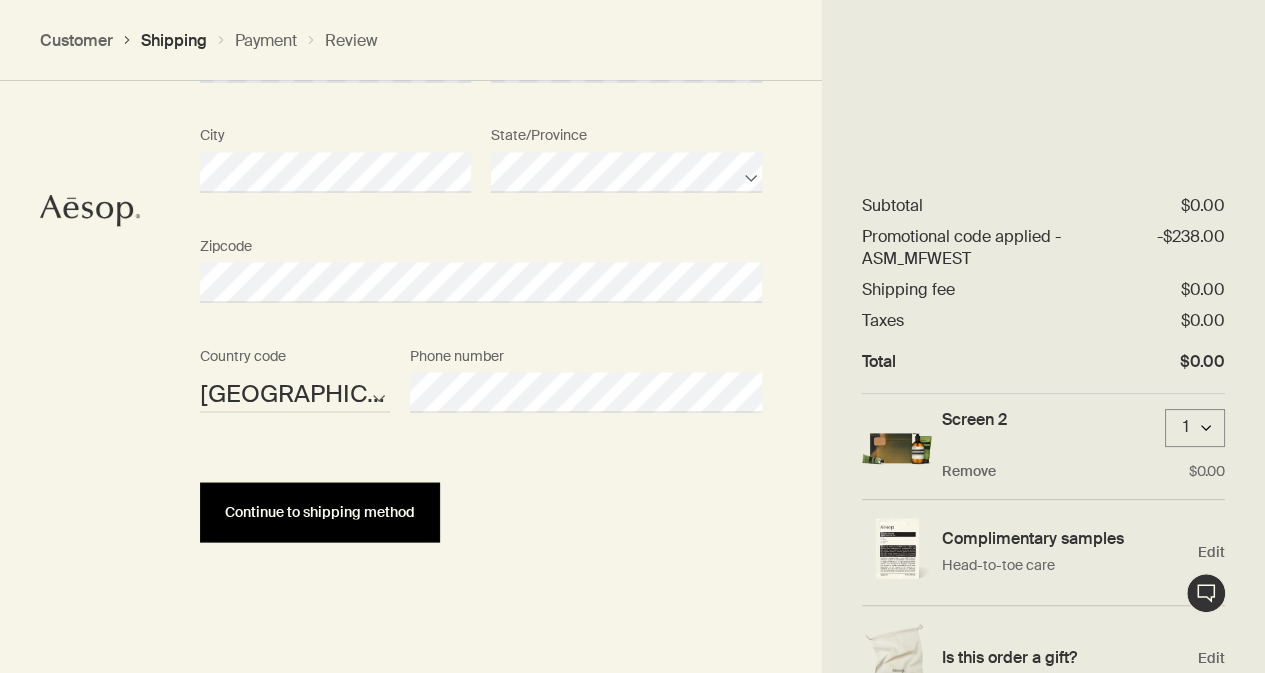 click on "Continue to shipping method" at bounding box center (320, 512) 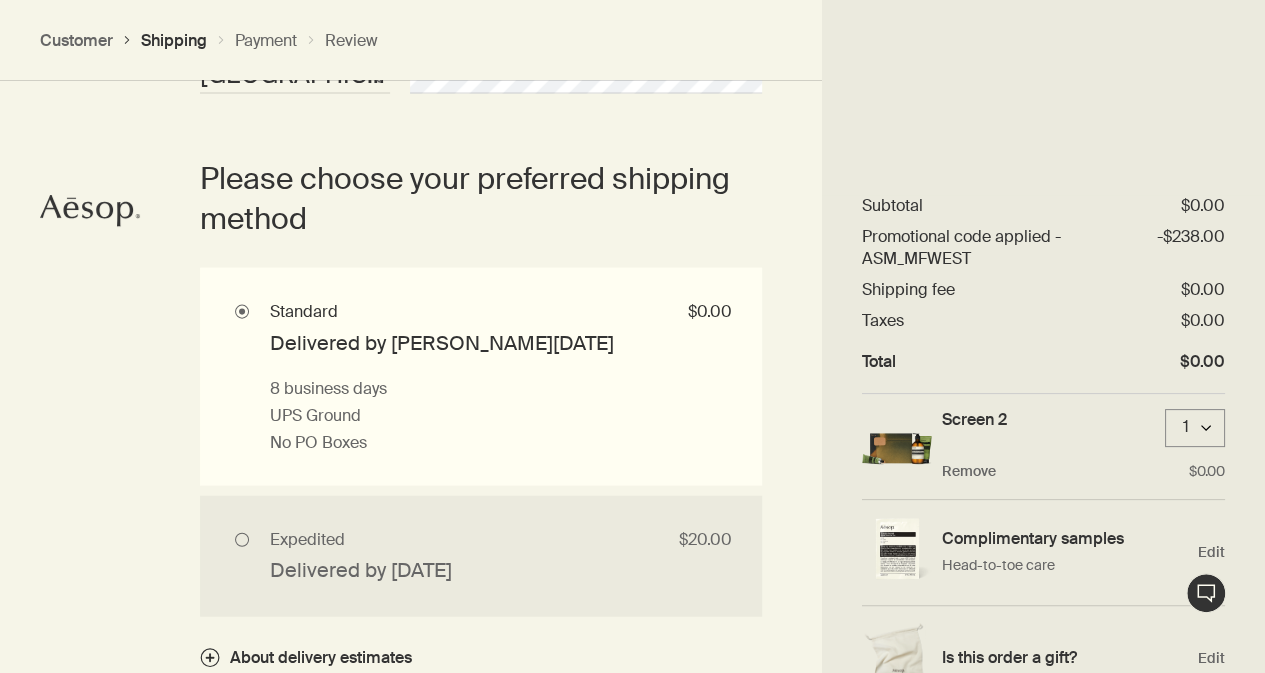 scroll, scrollTop: 2057, scrollLeft: 0, axis: vertical 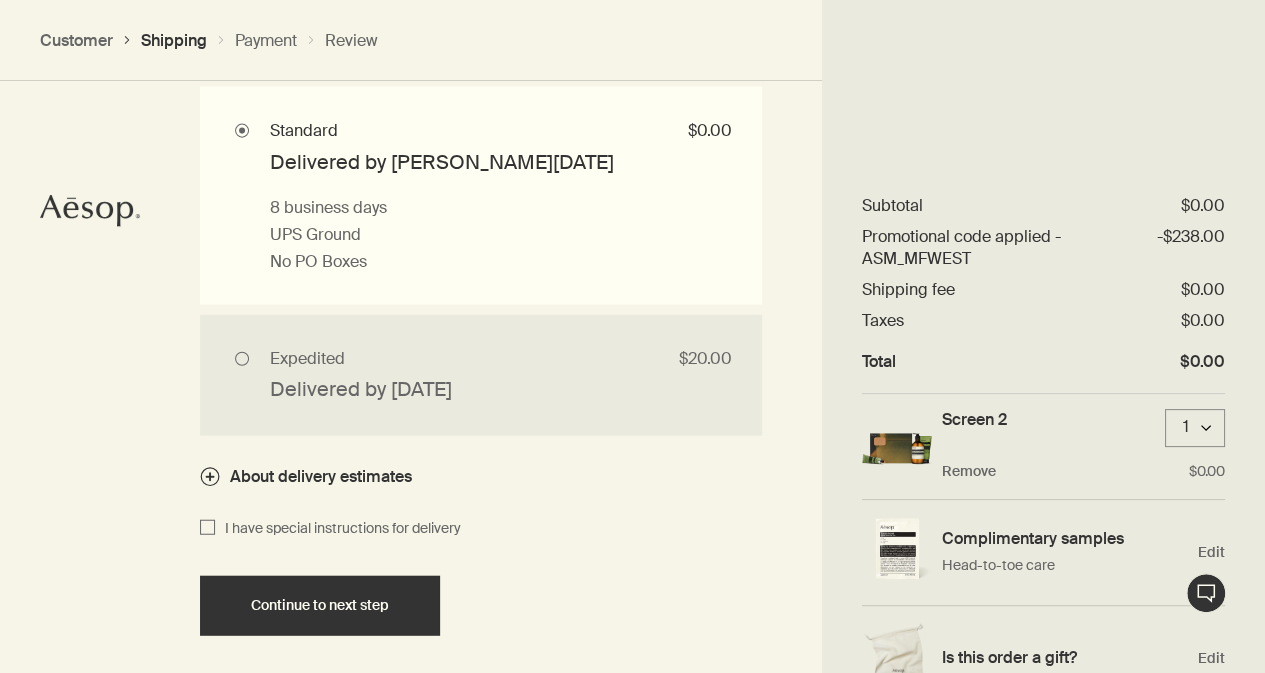 click on "Where would you like your order sent? Title First name Last name United States of America Not listed Country / Region Address Apartment/Unit # Company City State/Province Zipcode AFG ALB DZA ASM AND AGO AIA ATA ATG ARG ARM ABW AUS AUT AZE BHS BHR BGD BRB BLR BEL BLZ BEN BMU BTN BOL BIH BWA BRA IOT VGB BRN BGR BFA BDI KHM CMR CAN CPV CYM CAF TCD CHL CHN CXR CCK COL COM COK CRI HRV CUB CUW CYP CZE COD DNK DJI DMA DOM TLS ECU EGY SLV GNQ ERI EST ETH FLK FRO FJI FIN FRA PYF GAB GMB GEO DEU GHA GIB GRC GRL GRD GUM GTM GGY GIN GNB GUY HTI HND HKG HUN ISL IND IDN IRN IRQ IRL IMN ISR ITA CIV JAM JPN JEY JOR KAZ KEN KIR XKX KWT KGZ LAO LVA LBN LSO LBR LBY LIE LTU LUX MAC MKD MDG MWI MYS MDV MLI MLT MHL MRT MUS MYT MEX FSM MDA MCO MNG MNE MSR MAR MOZ MMR NAM NRU NPL NLD ANT NCL NZL NIC NER NGA NIU PRK MNP NOR OMN PAK PLW PSE PAN PNG PRY PER PHL PCN POL PRT PRI QAT COG REU ROU RUS RWA BLM SHN KNA LCA MAF SPM VCT WSM SMR STP SAU SEN SRB SYC SLE SGP SXM SVK SVN SLB SOM KOR ZAF SSD ESP LKA SDN SUR SJM SWZ SWE CHE SYR TWN" at bounding box center (632, -128) 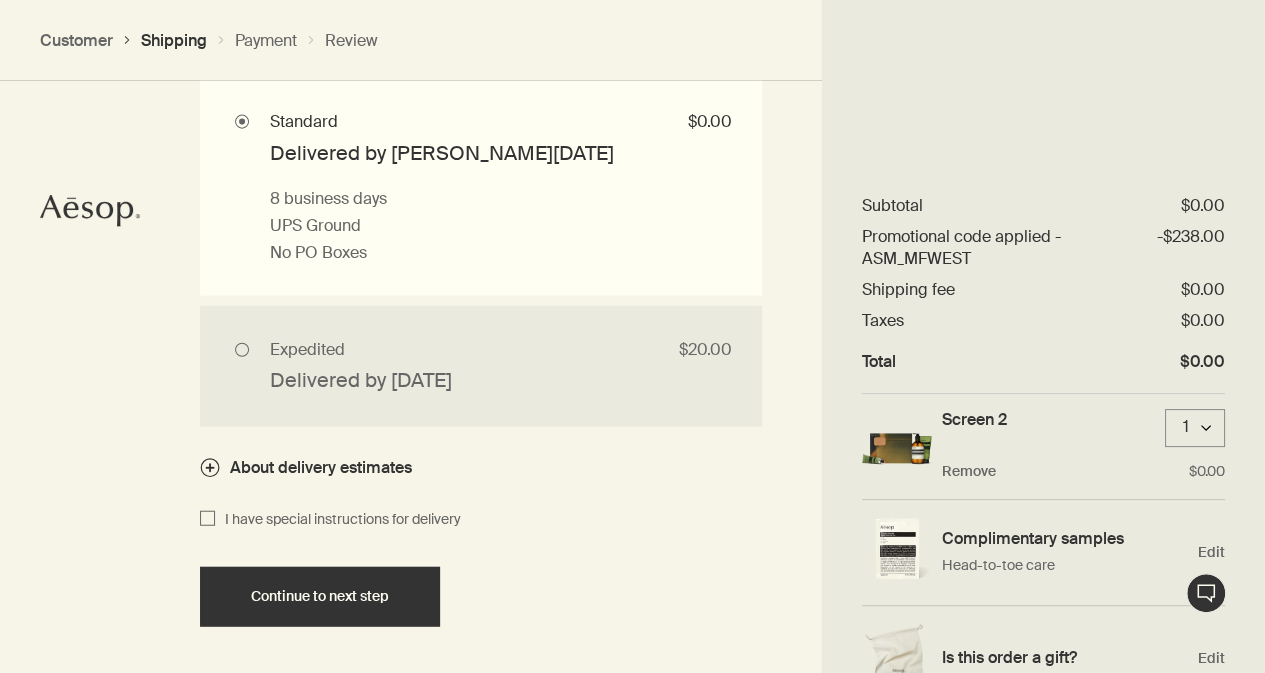 scroll, scrollTop: 2249, scrollLeft: 0, axis: vertical 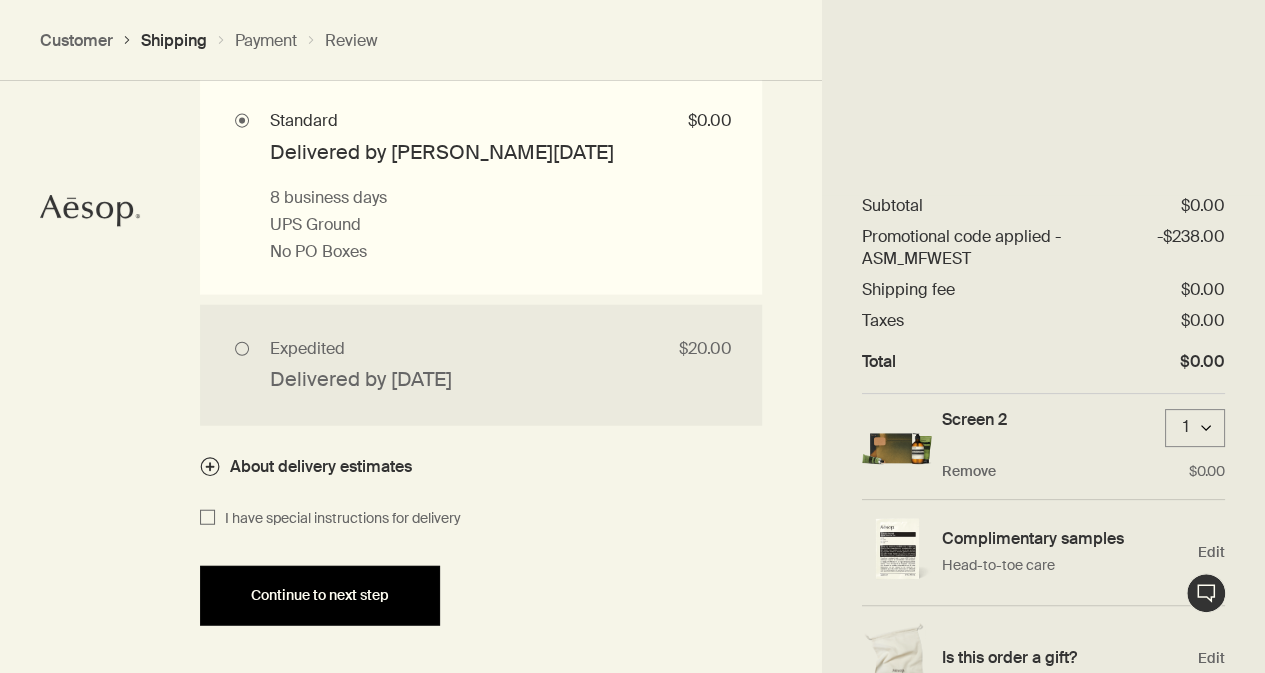 click on "Continue to next step" at bounding box center (320, 595) 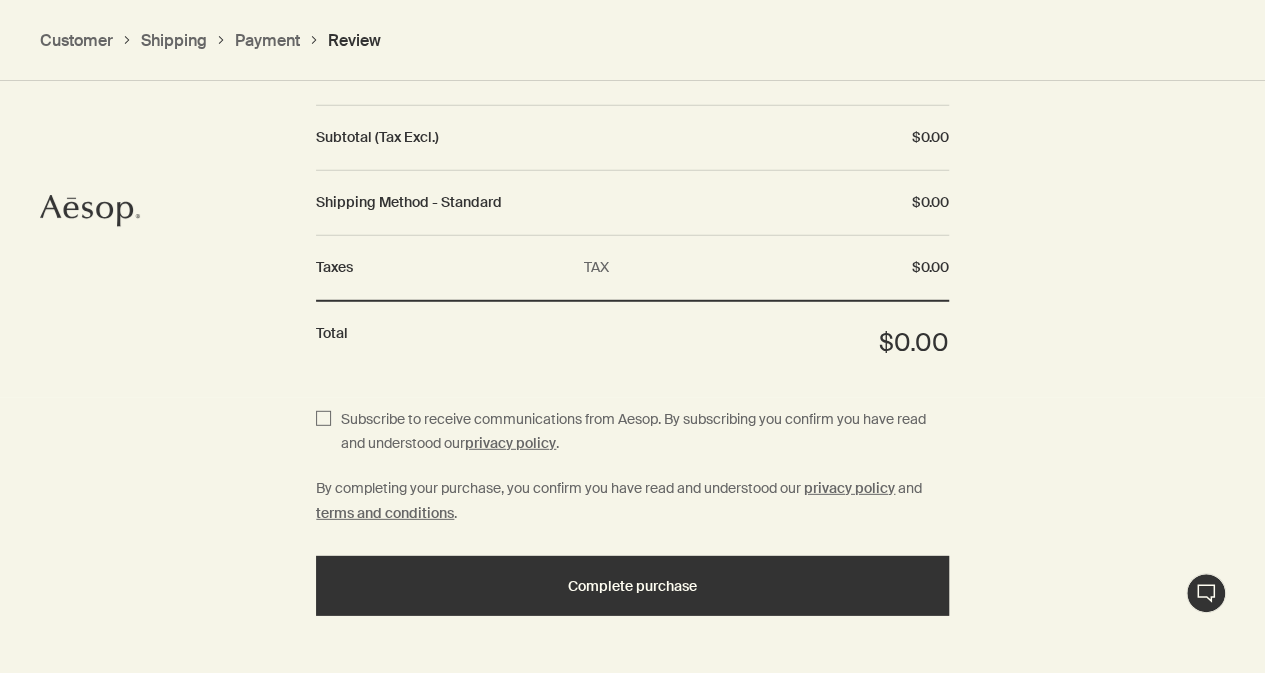 scroll, scrollTop: 2710, scrollLeft: 0, axis: vertical 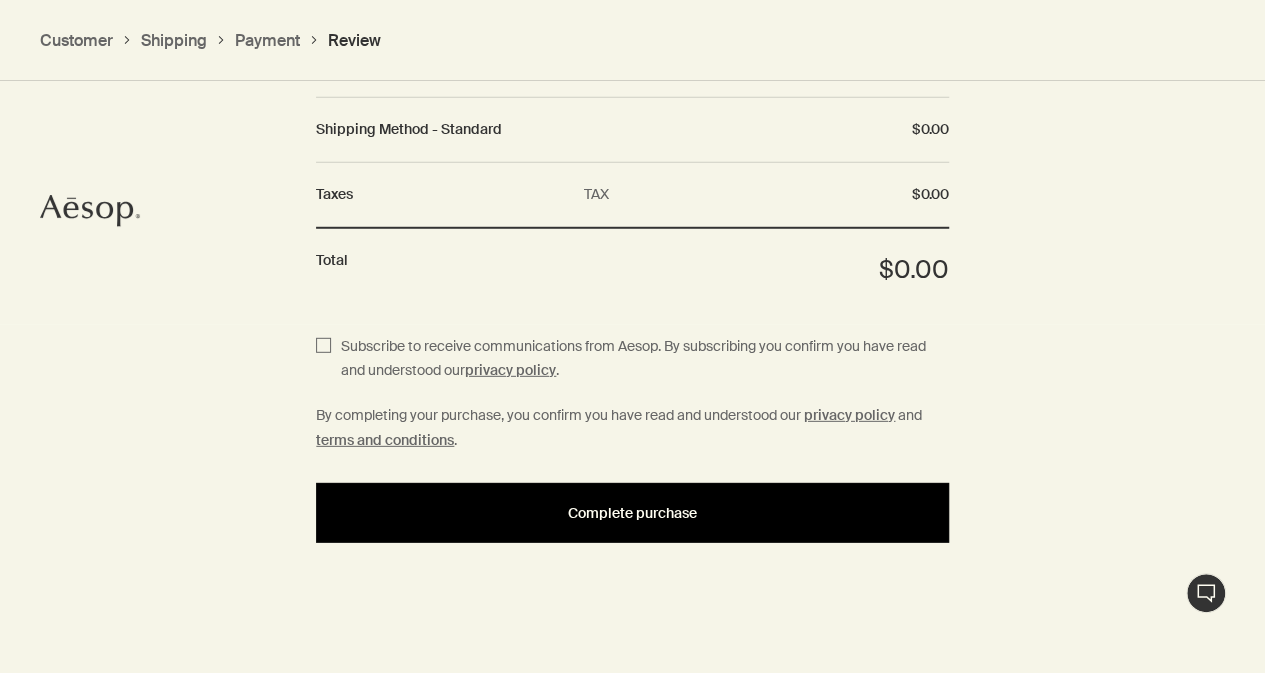 click on "Complete purchase" at bounding box center (632, 513) 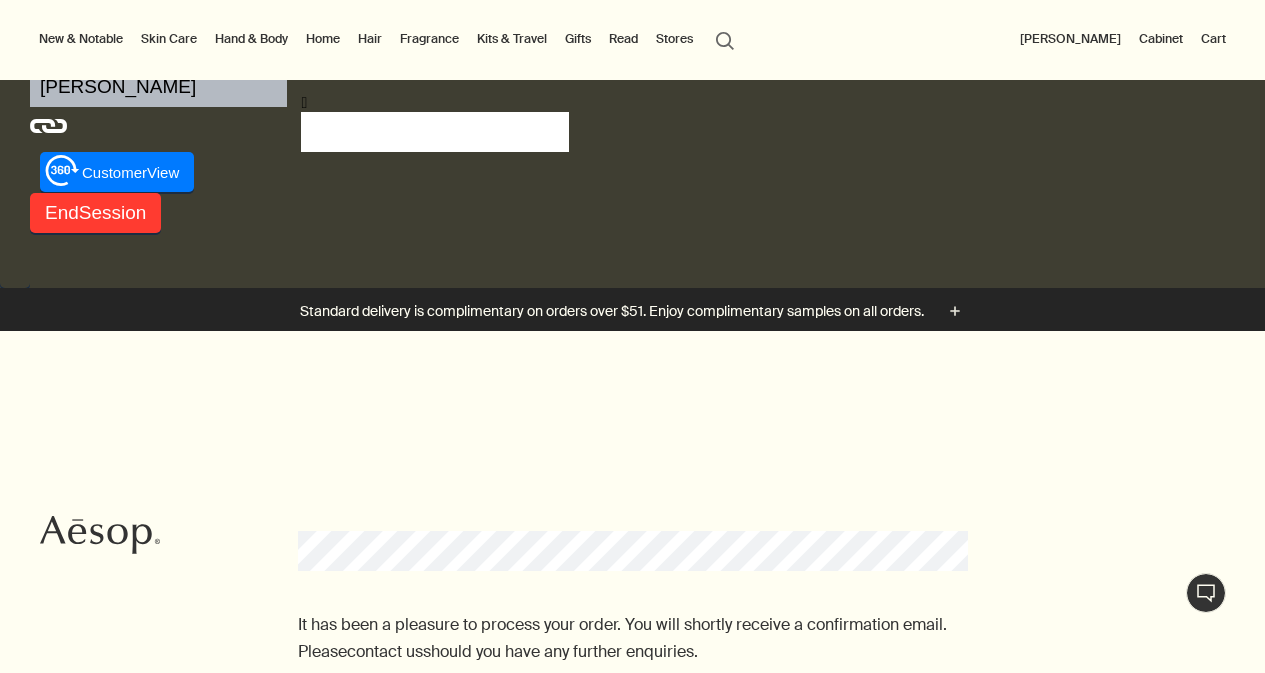 scroll, scrollTop: 0, scrollLeft: 0, axis: both 